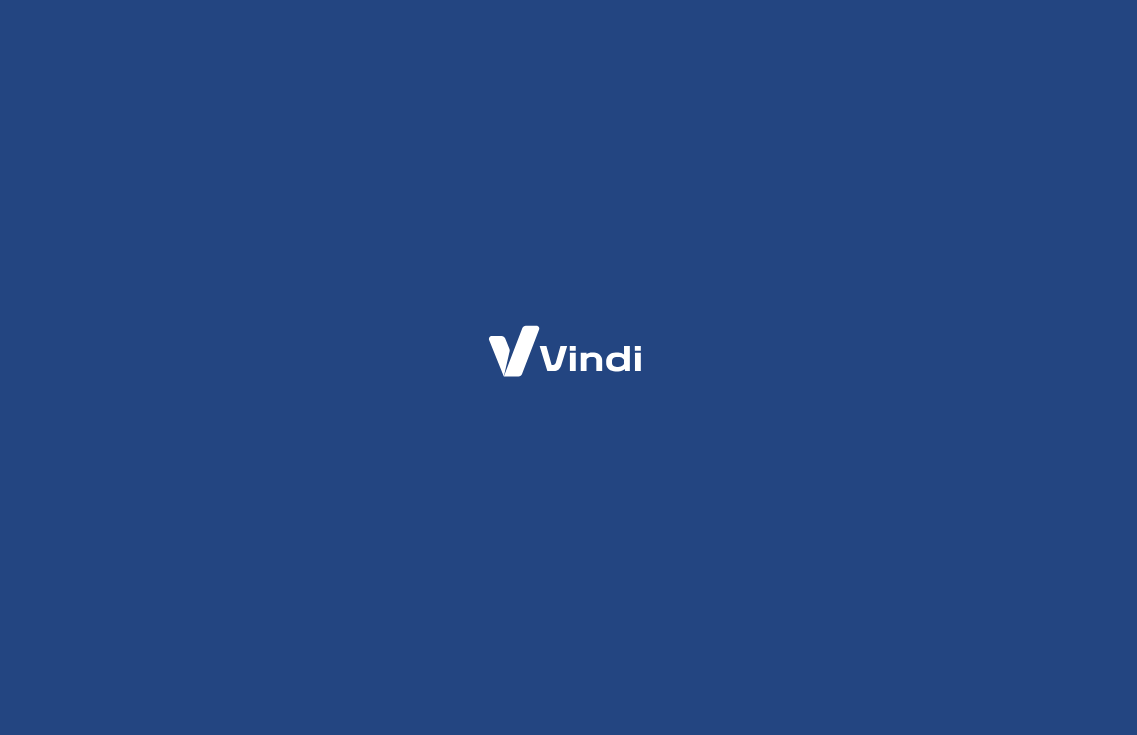 scroll, scrollTop: 0, scrollLeft: 0, axis: both 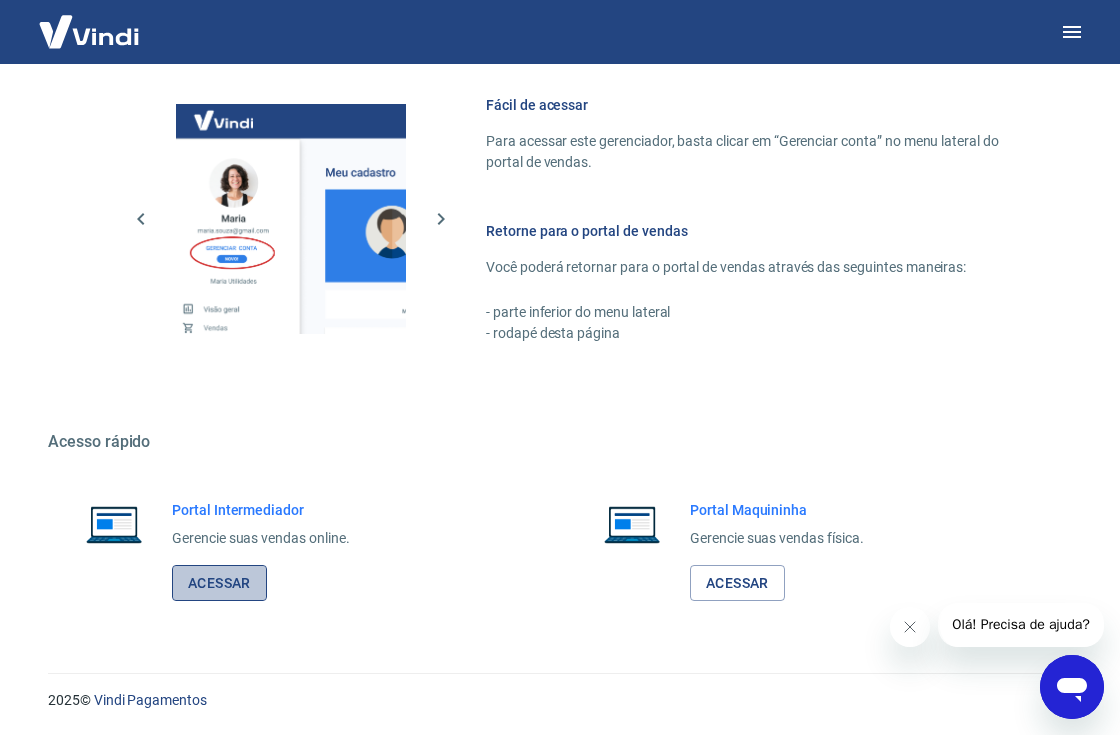 click on "Acessar" at bounding box center (219, 583) 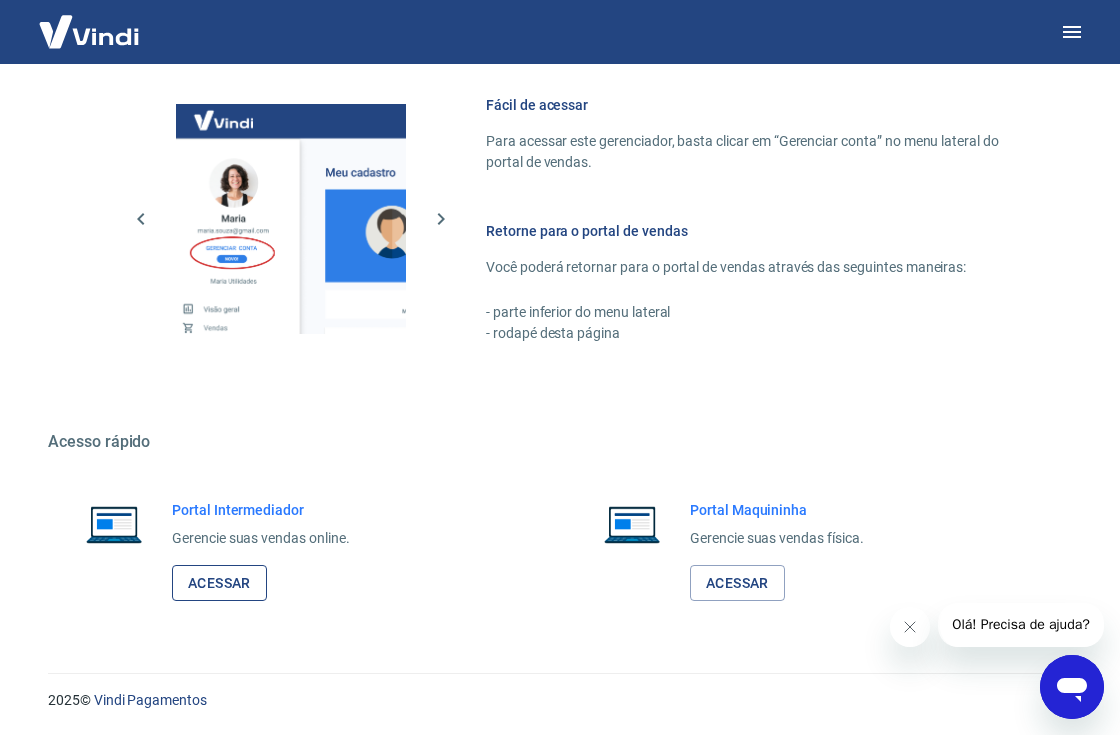 click on "Acessar" at bounding box center [219, 583] 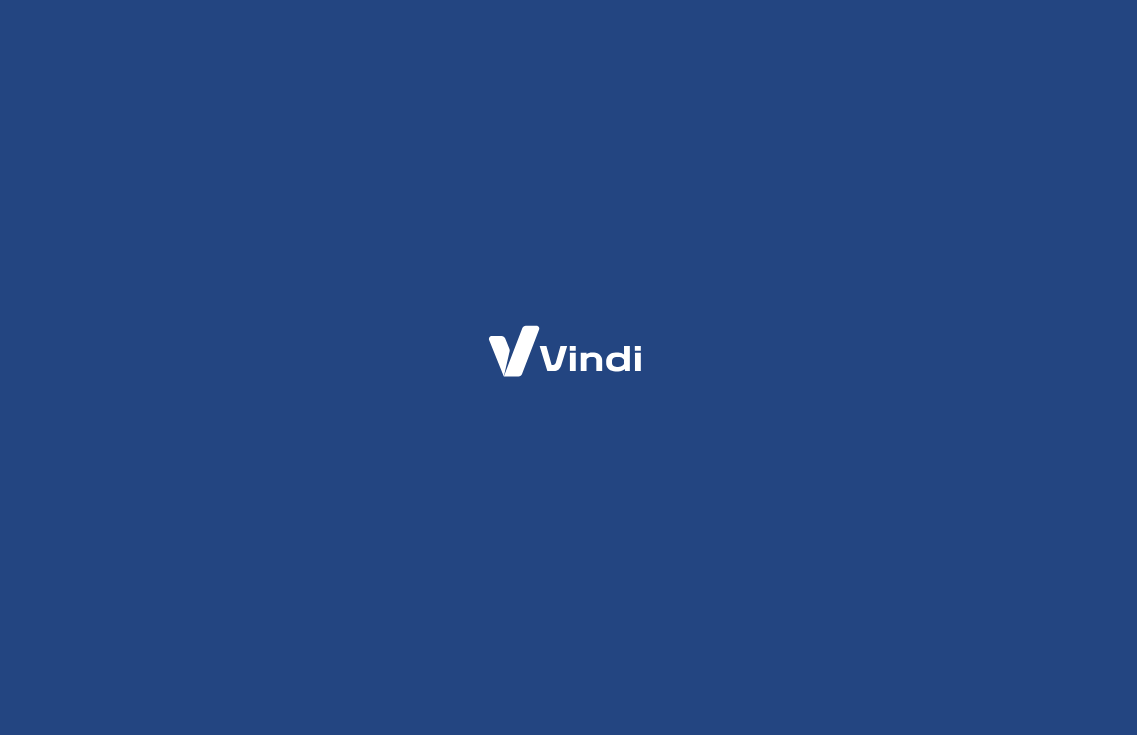 scroll, scrollTop: 0, scrollLeft: 0, axis: both 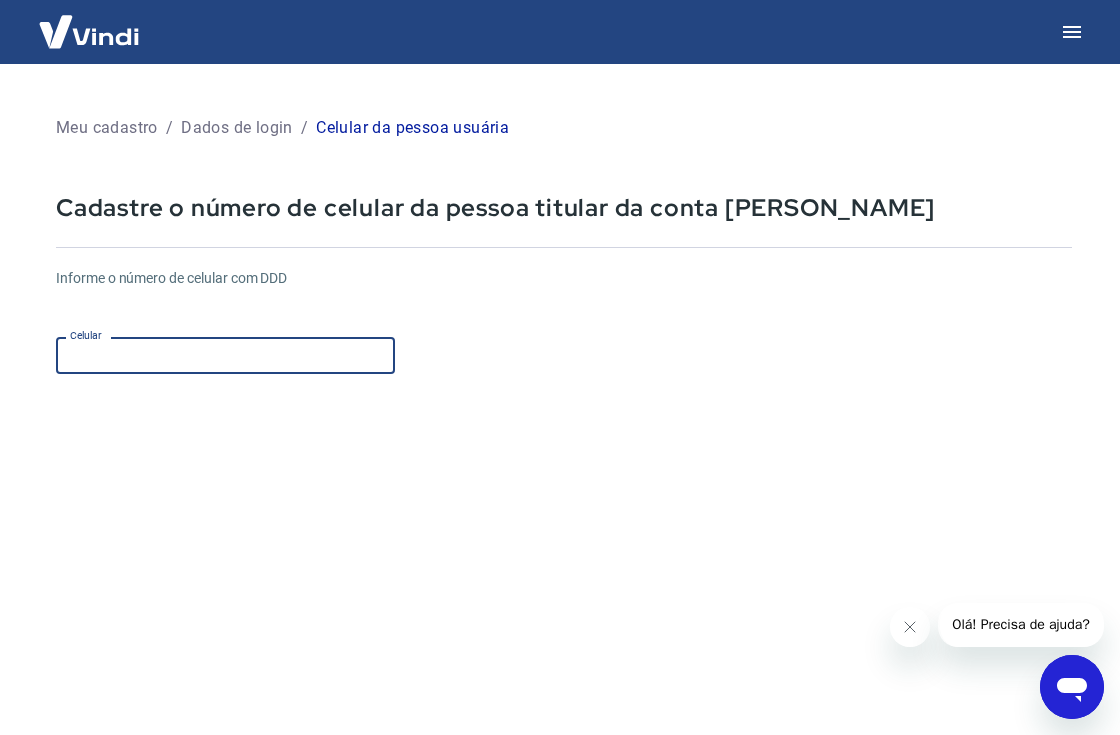click on "Celular" at bounding box center [225, 355] 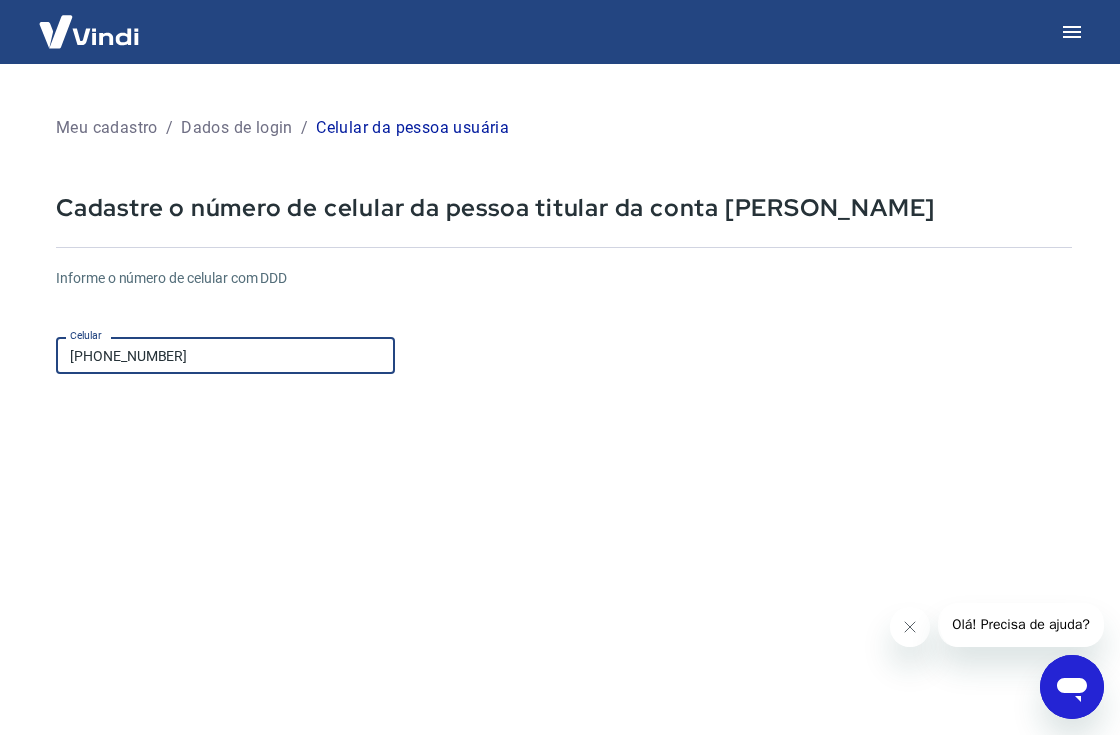 drag, startPoint x: 243, startPoint y: 362, endPoint x: 57, endPoint y: 377, distance: 186.60385 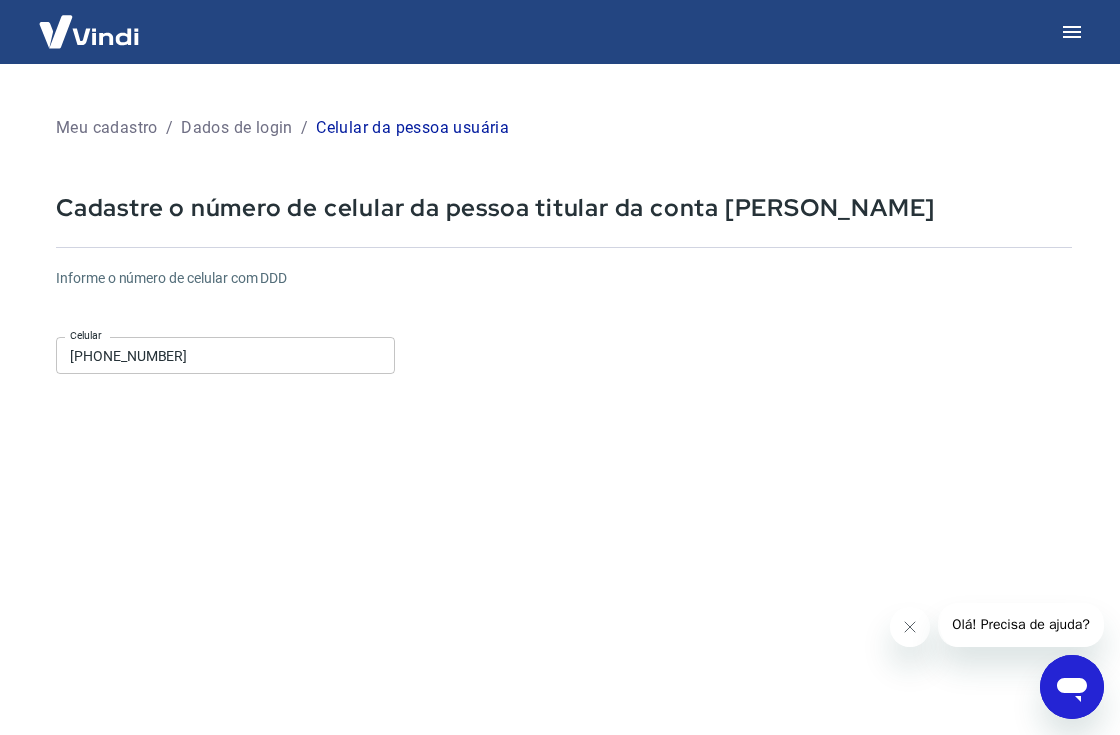 click on "Informe o número de celular com DDD Celular (19) 97157-6576 Celular Continuar Cancelar" at bounding box center [564, 544] 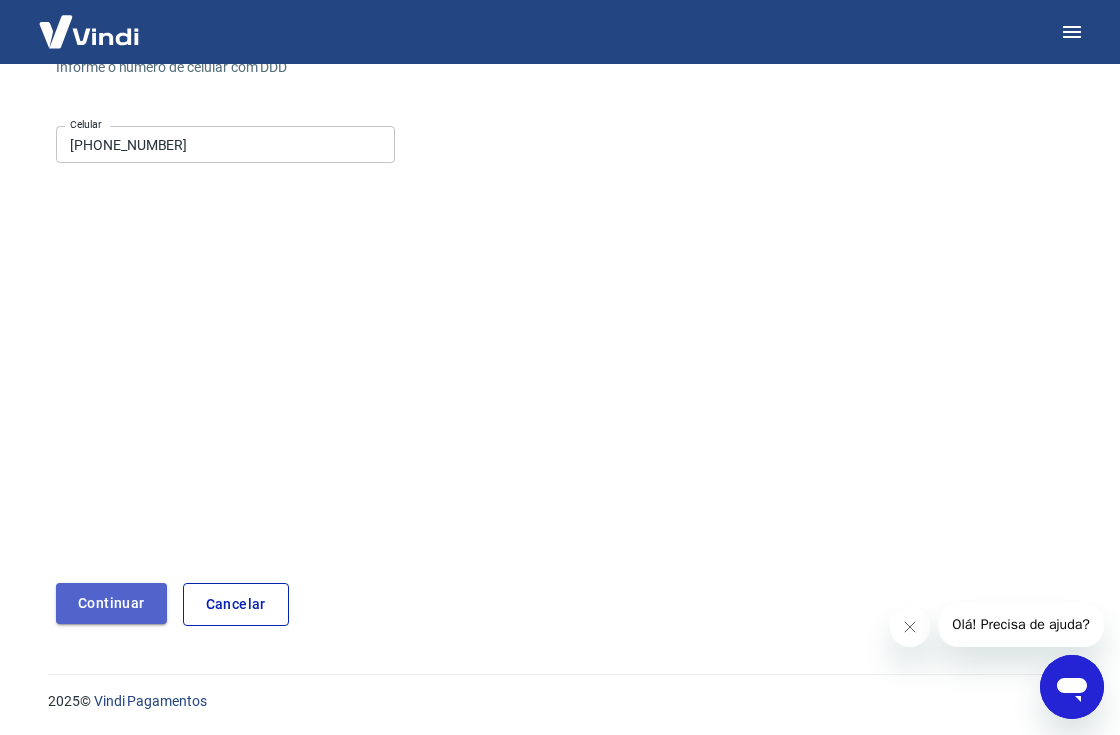 click on "Continuar" at bounding box center (111, 603) 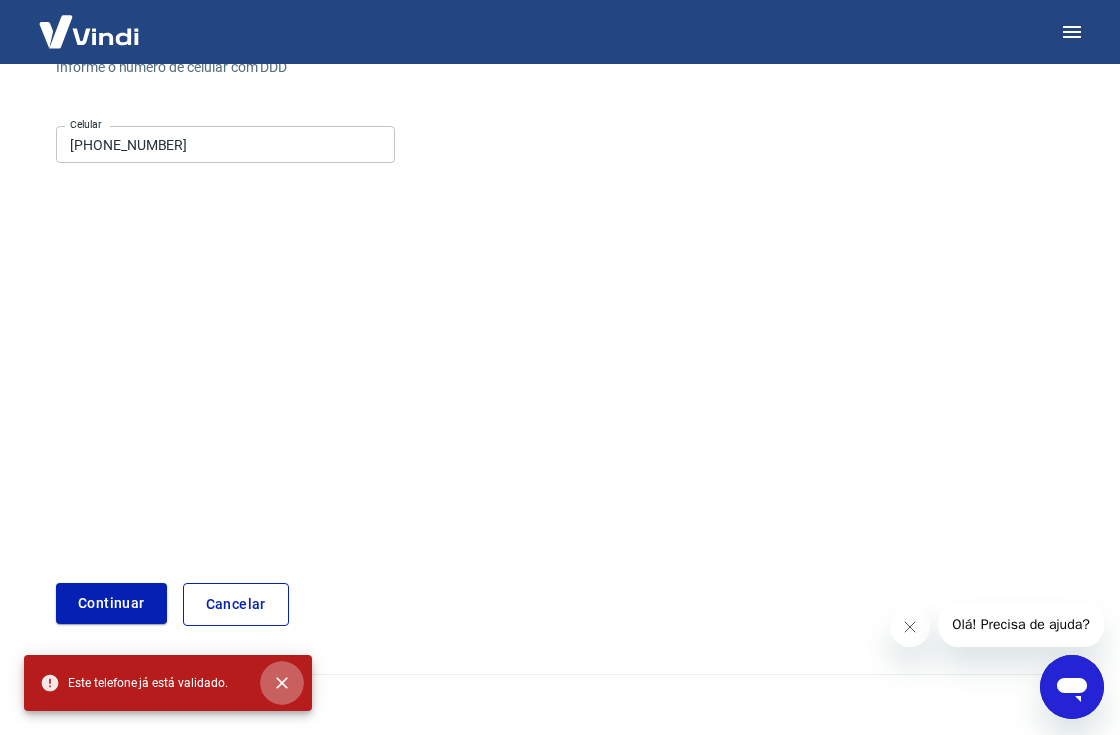 click 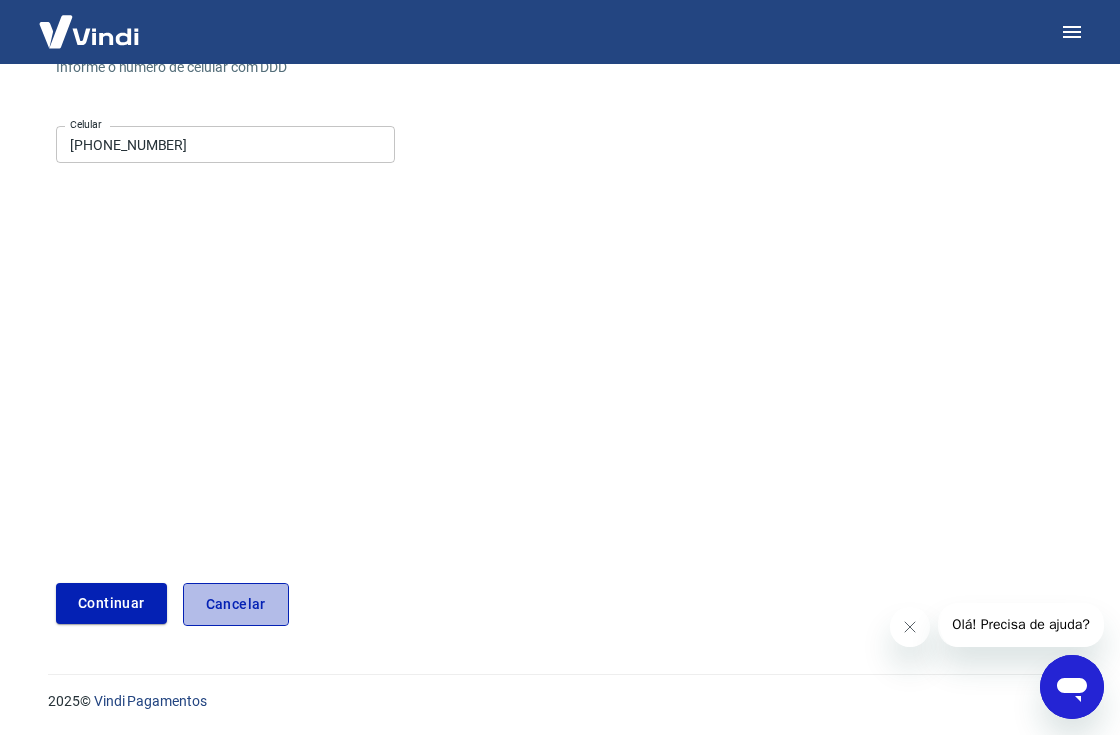 click on "Cancelar" at bounding box center (236, 604) 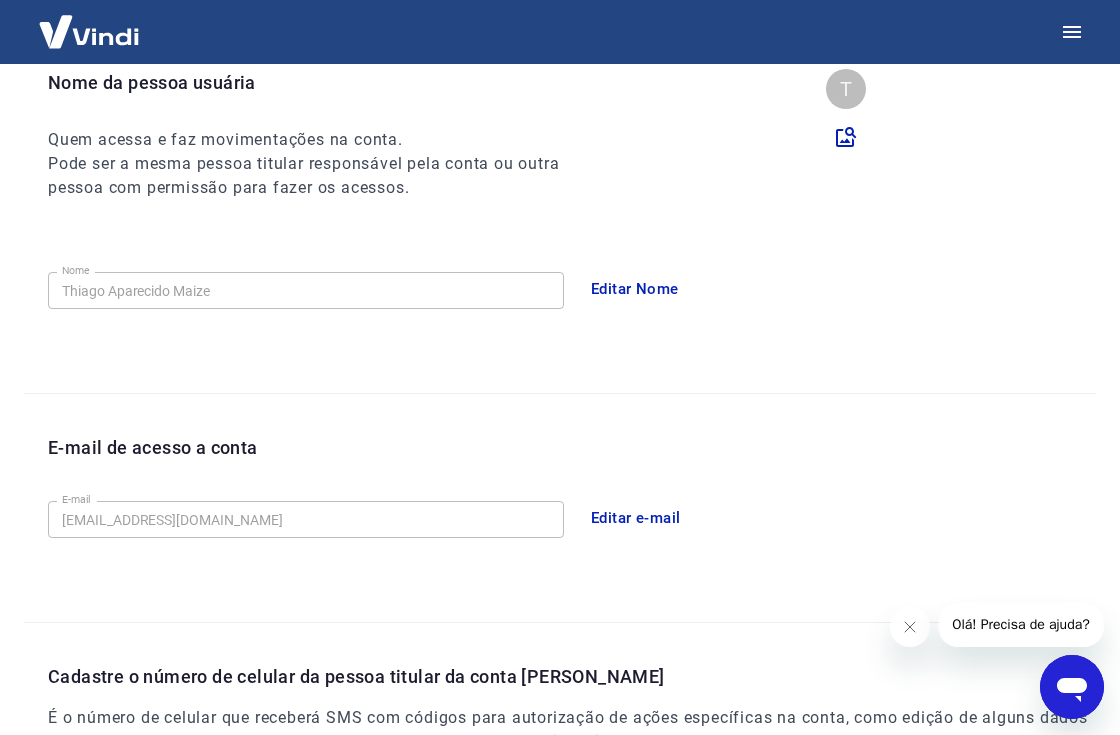 scroll, scrollTop: 528, scrollLeft: 0, axis: vertical 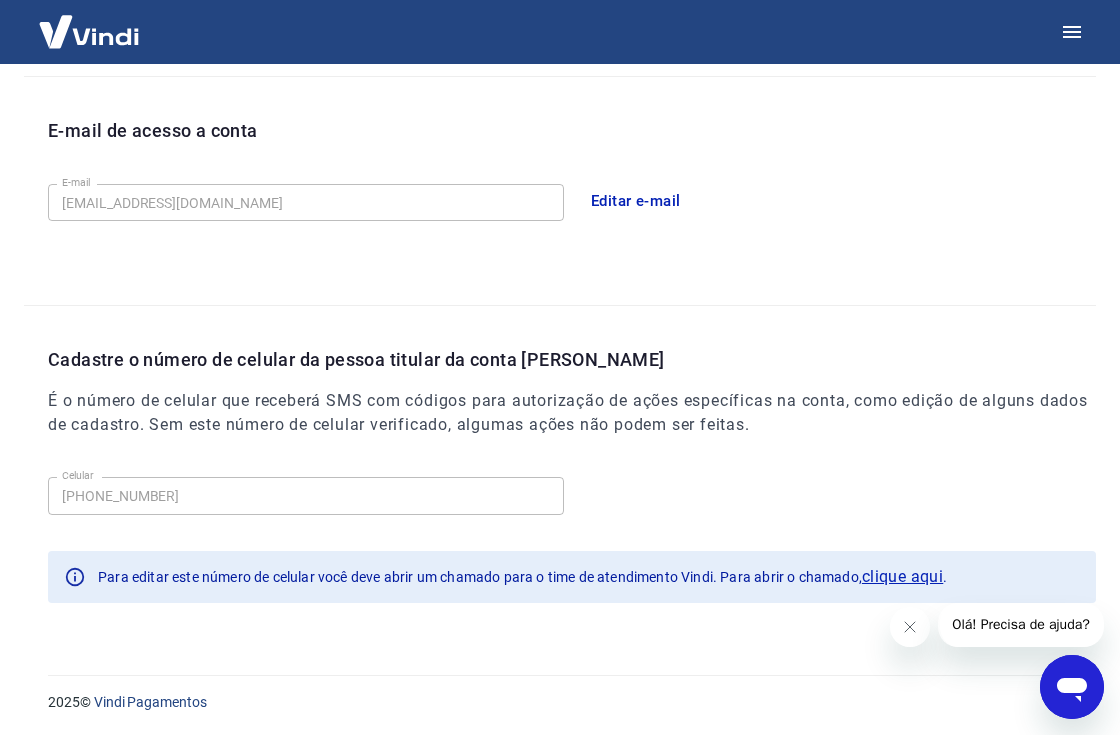 click 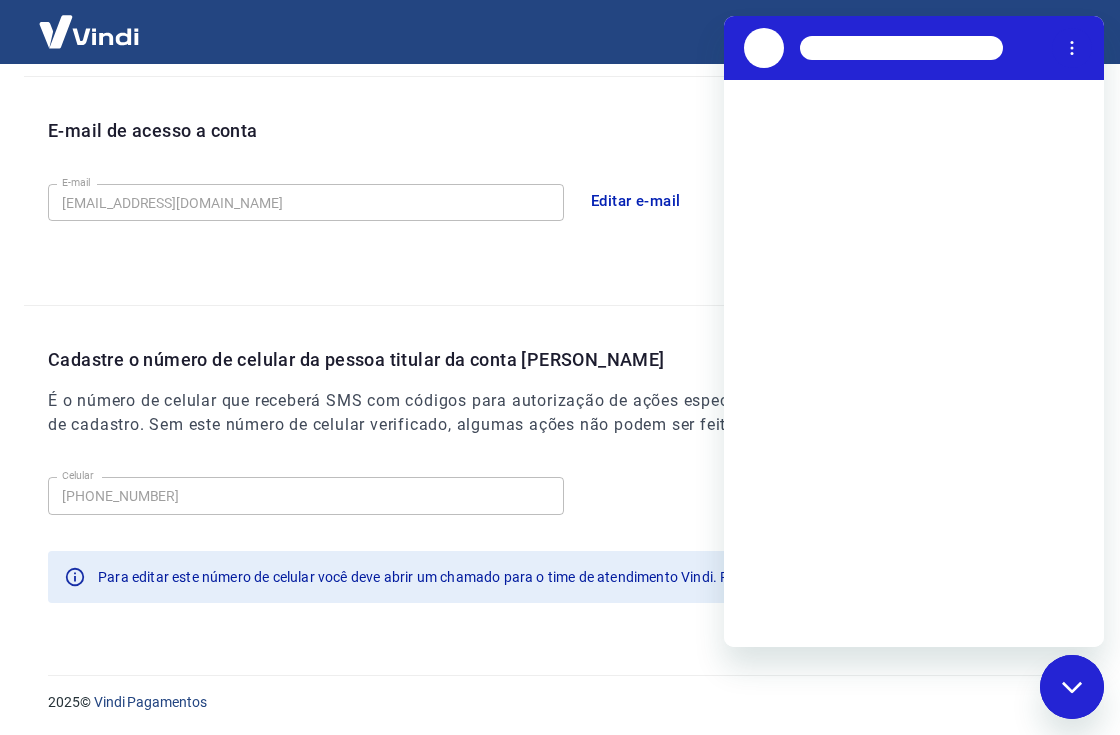 scroll, scrollTop: 0, scrollLeft: 0, axis: both 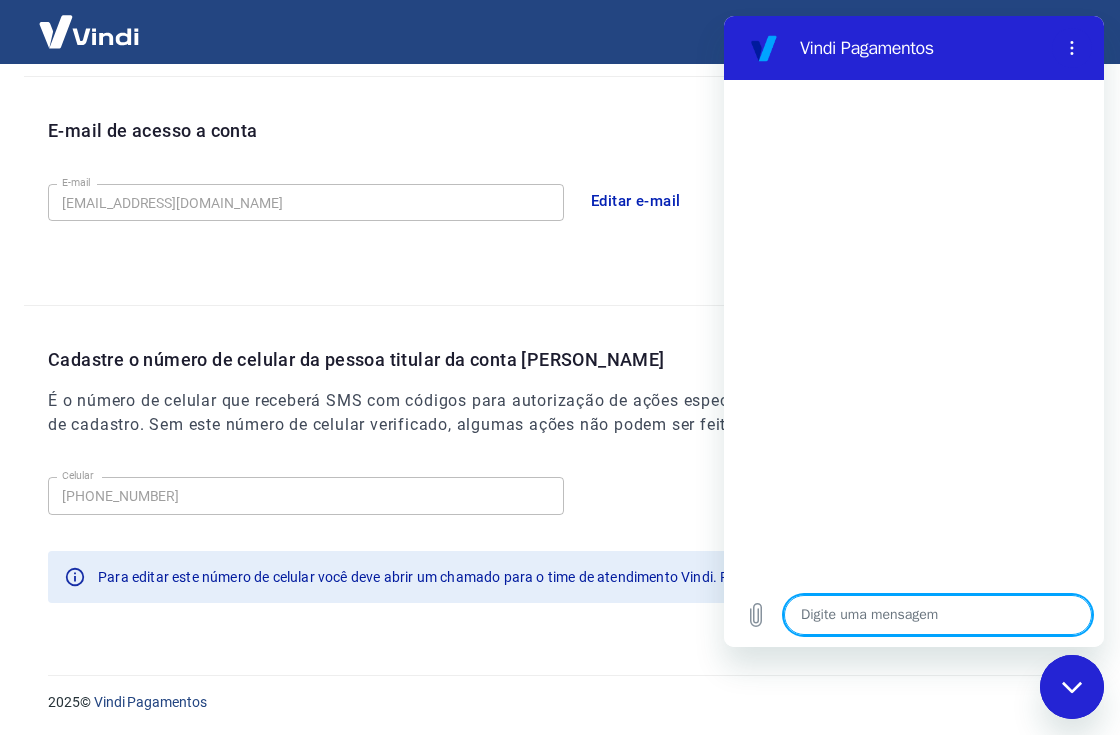 click at bounding box center [938, 615] 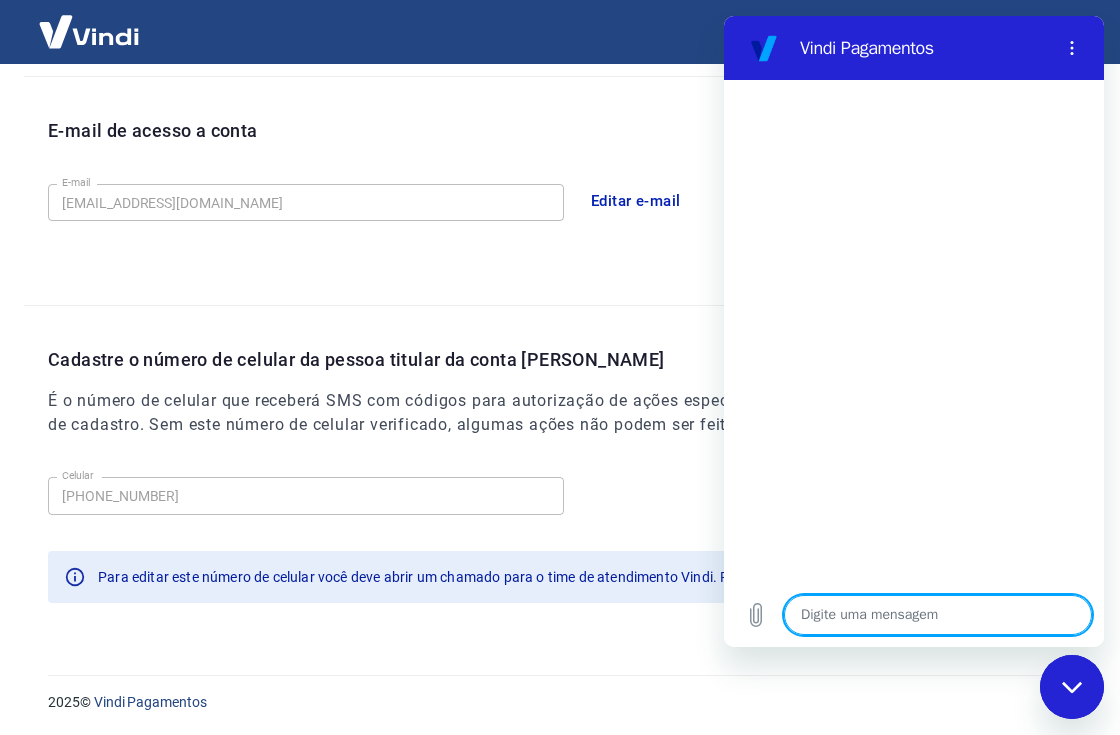 type on "b" 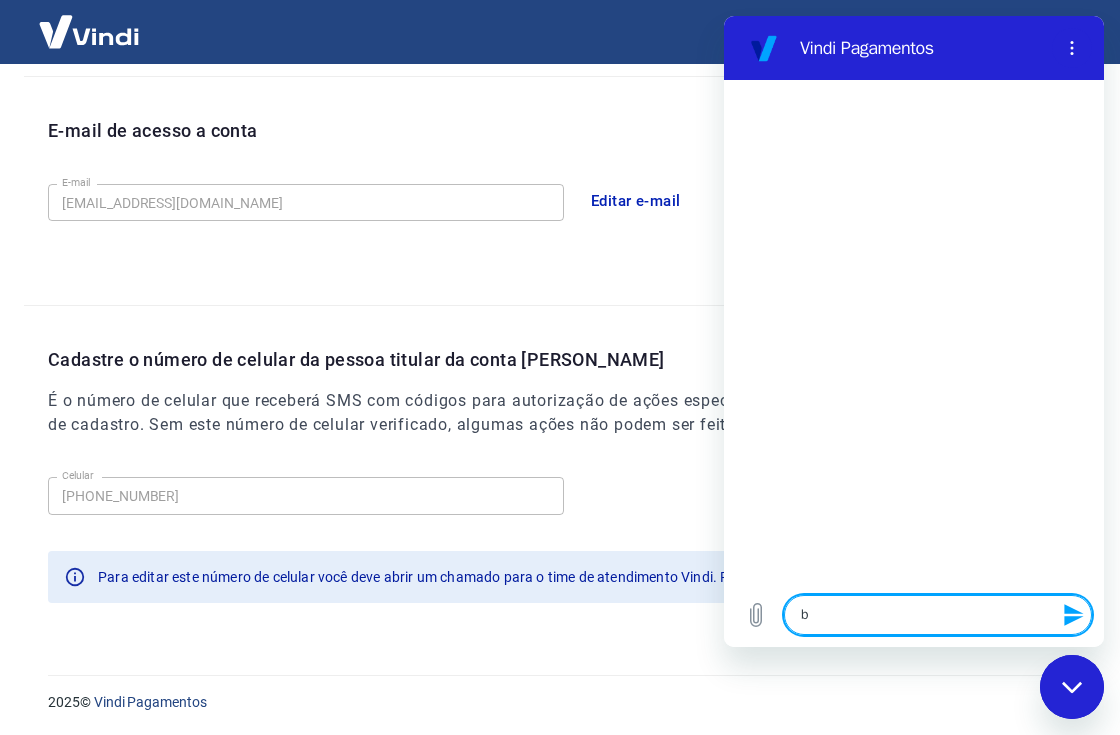 type on "bo" 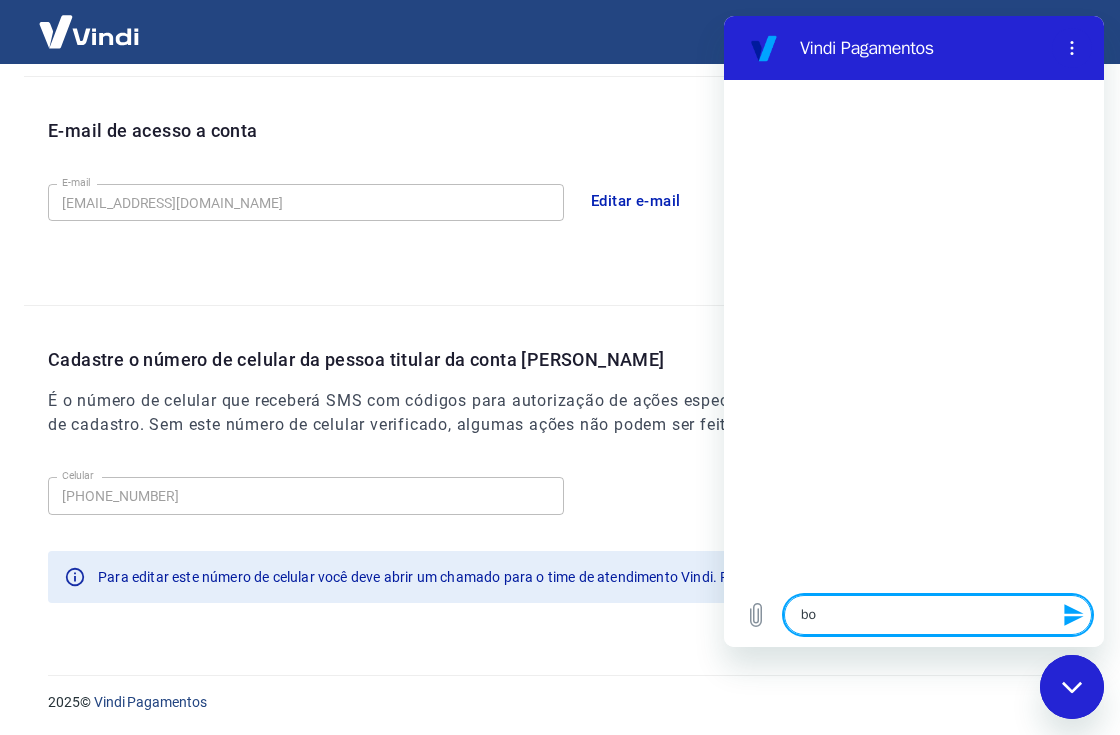 type on "bom" 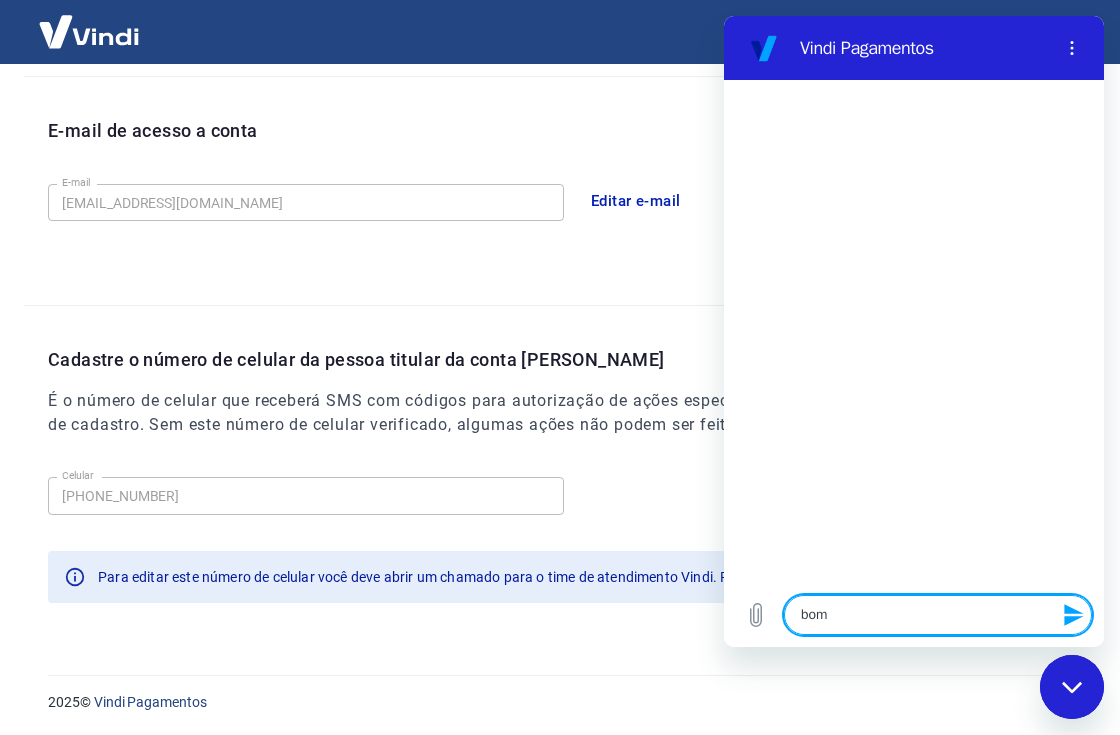 type on "bom" 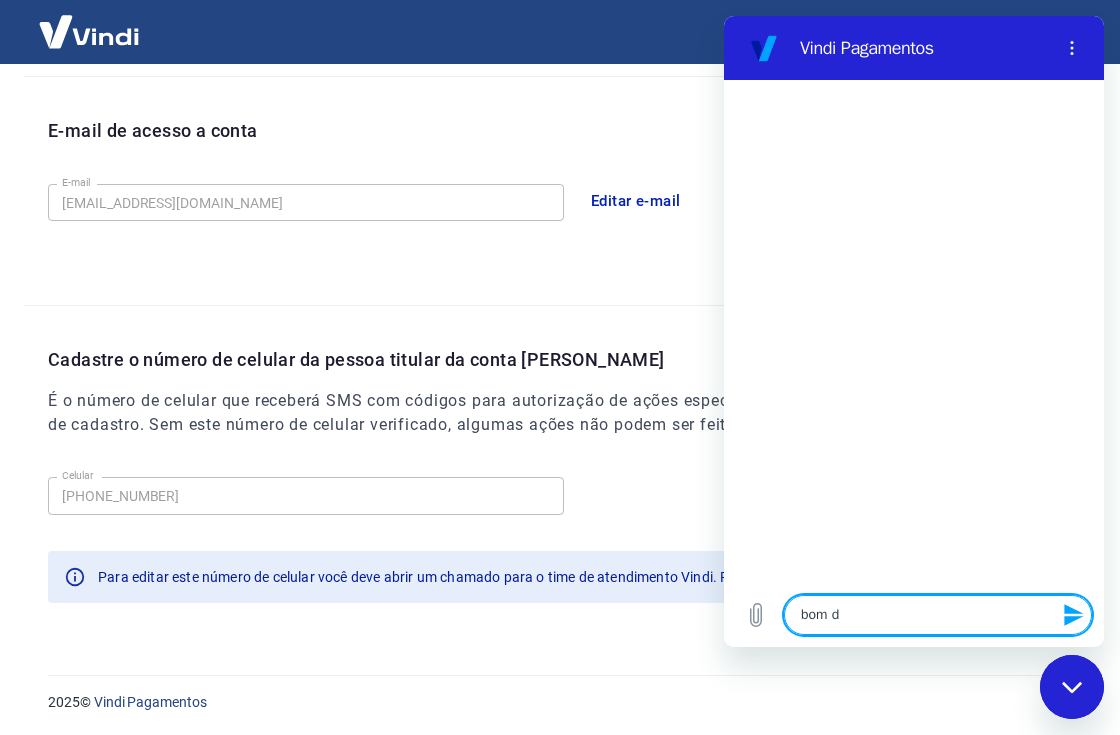 type on "bom di" 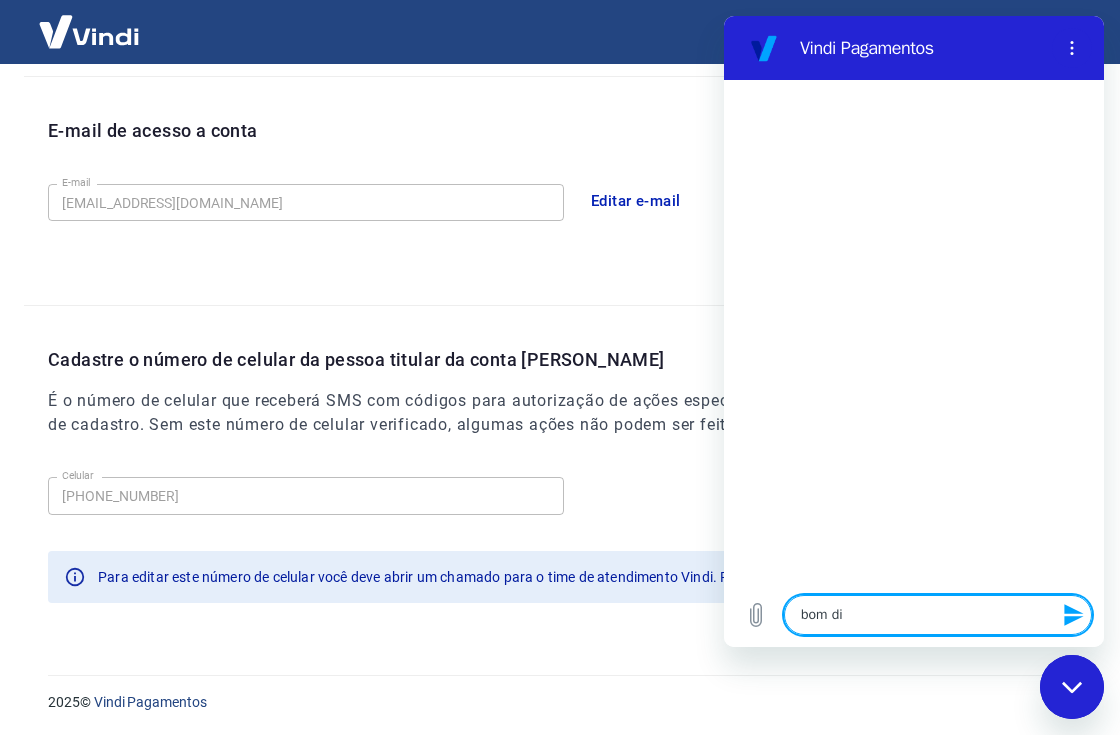 type on "bom dia" 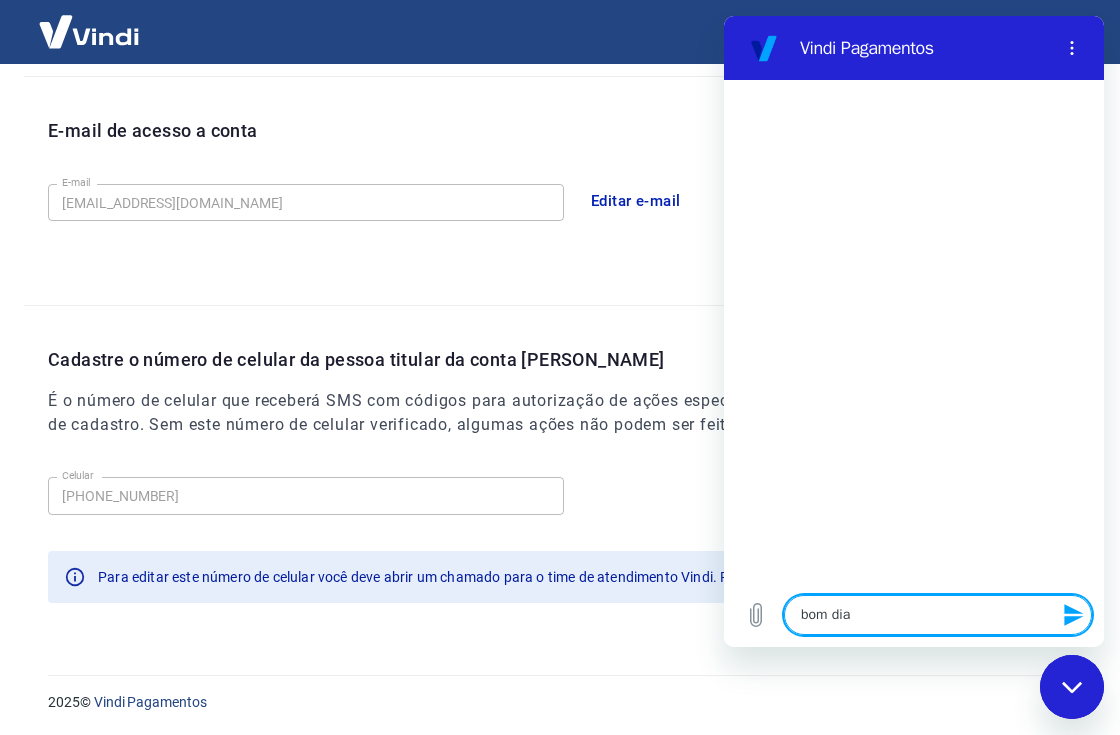 type 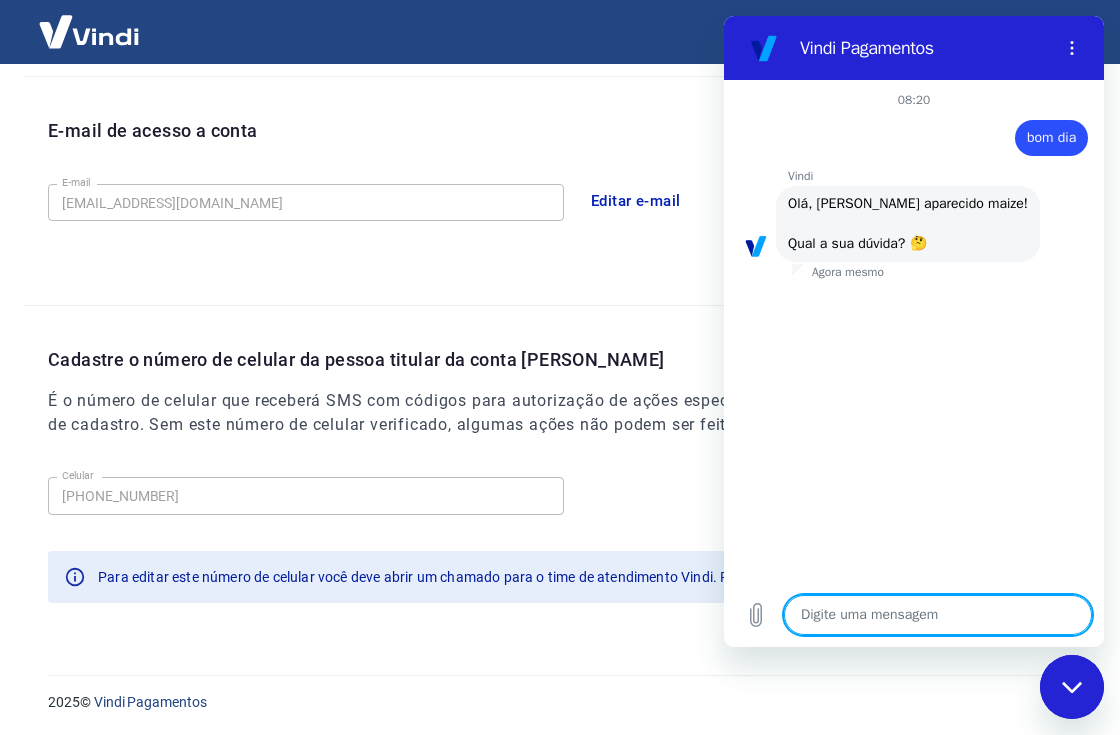 scroll, scrollTop: 71, scrollLeft: 0, axis: vertical 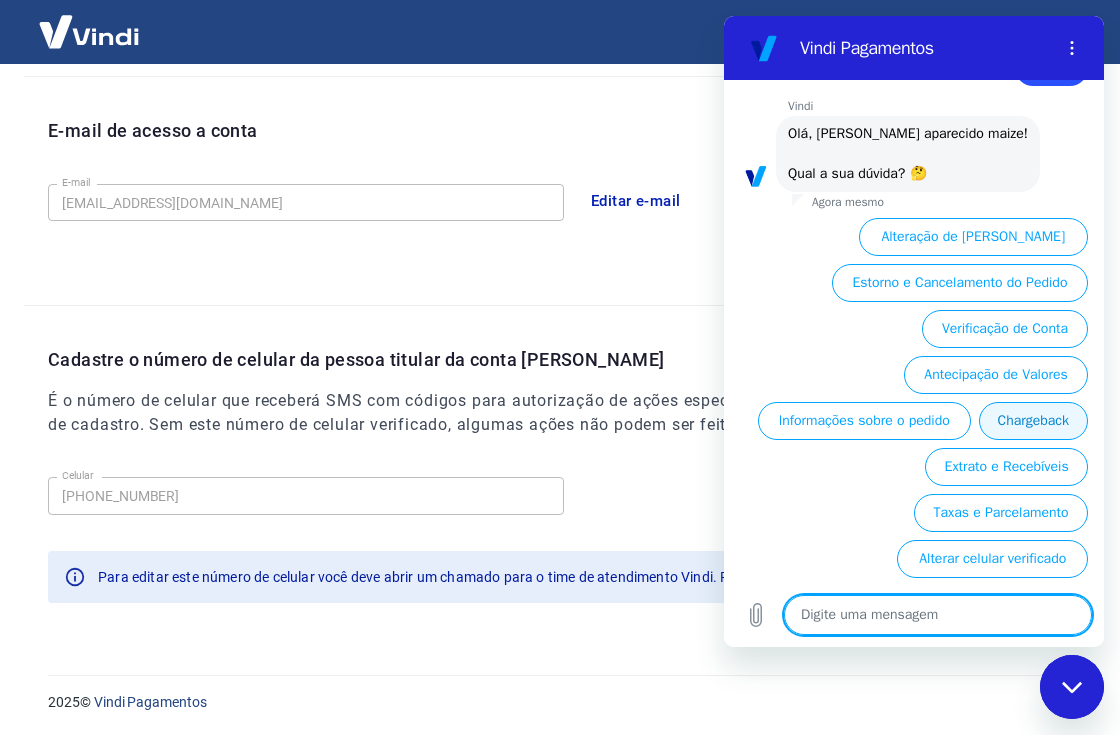 click on "Chargeback" at bounding box center (1033, 421) 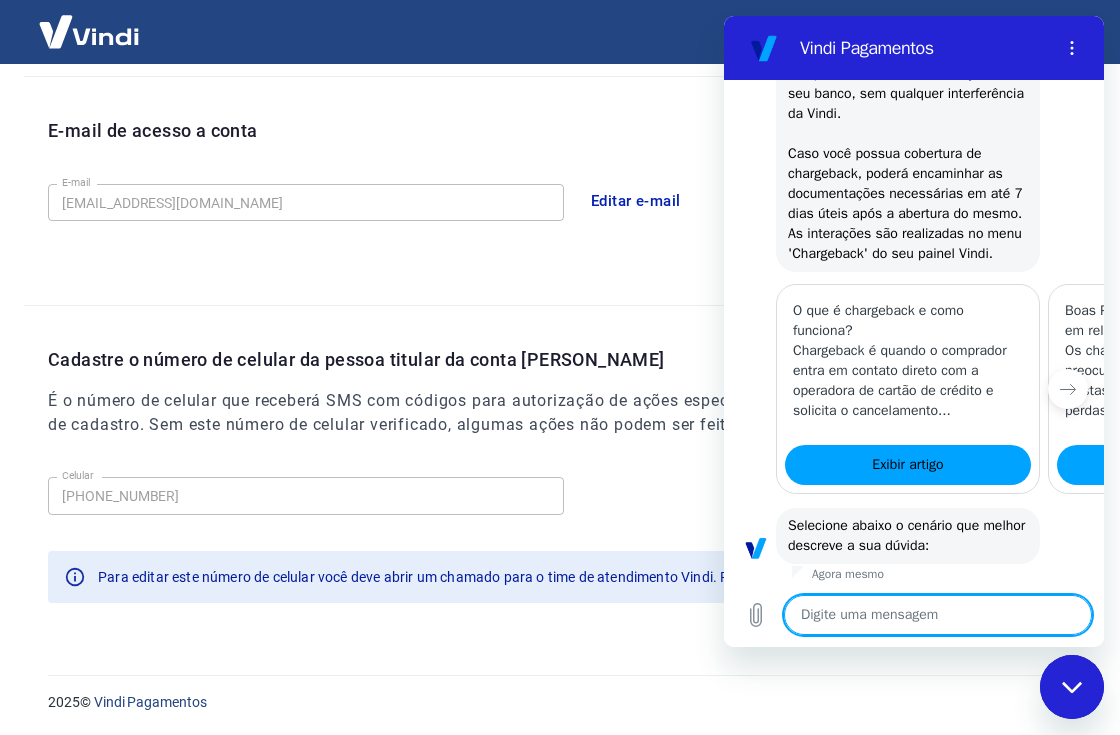 scroll, scrollTop: 752, scrollLeft: 0, axis: vertical 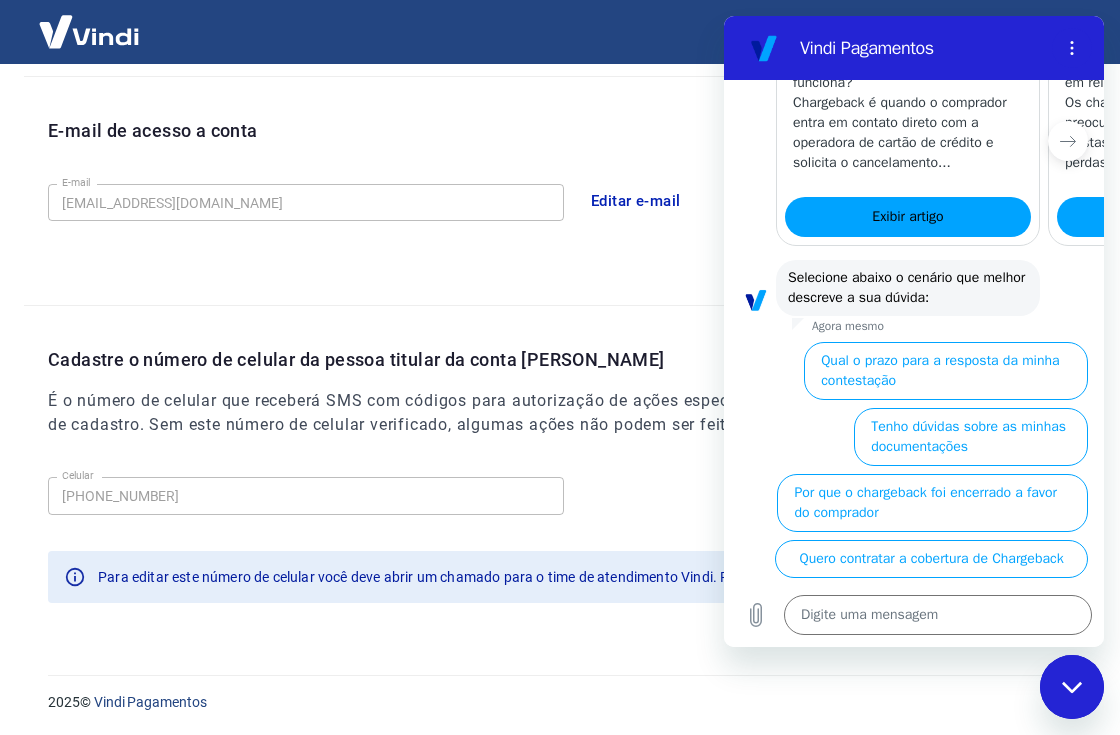 drag, startPoint x: 873, startPoint y: 505, endPoint x: 784, endPoint y: 446, distance: 106.78015 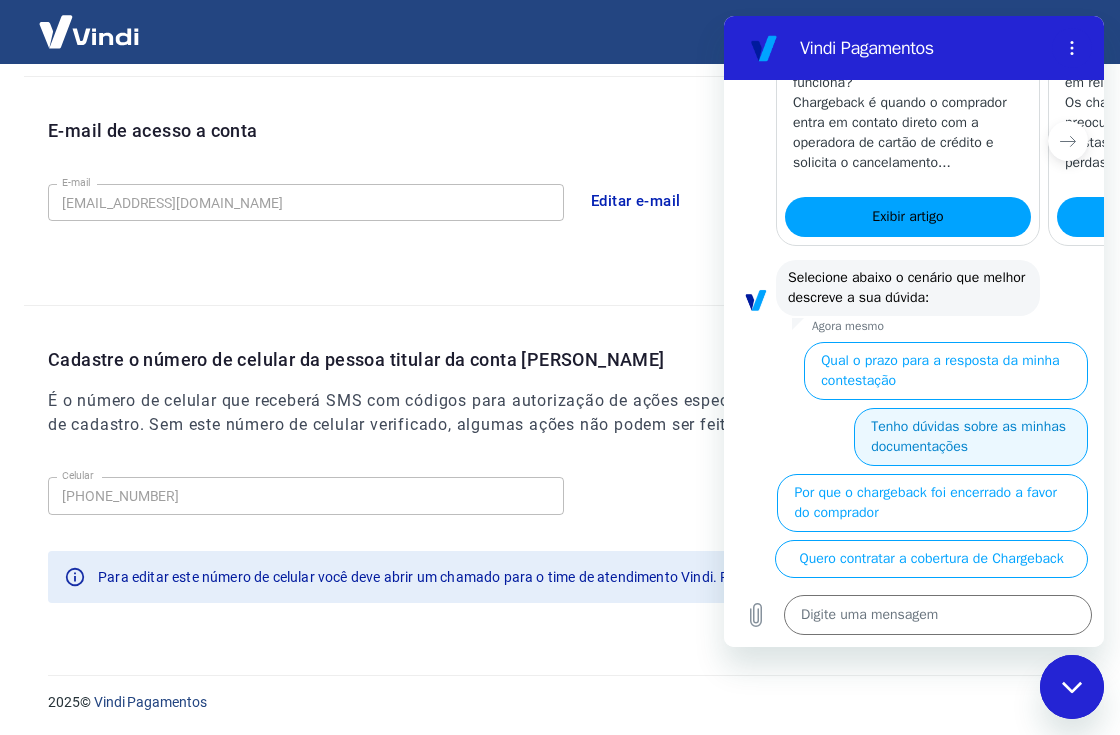click on "Tenho dúvidas sobre as minhas documentações" at bounding box center [971, 437] 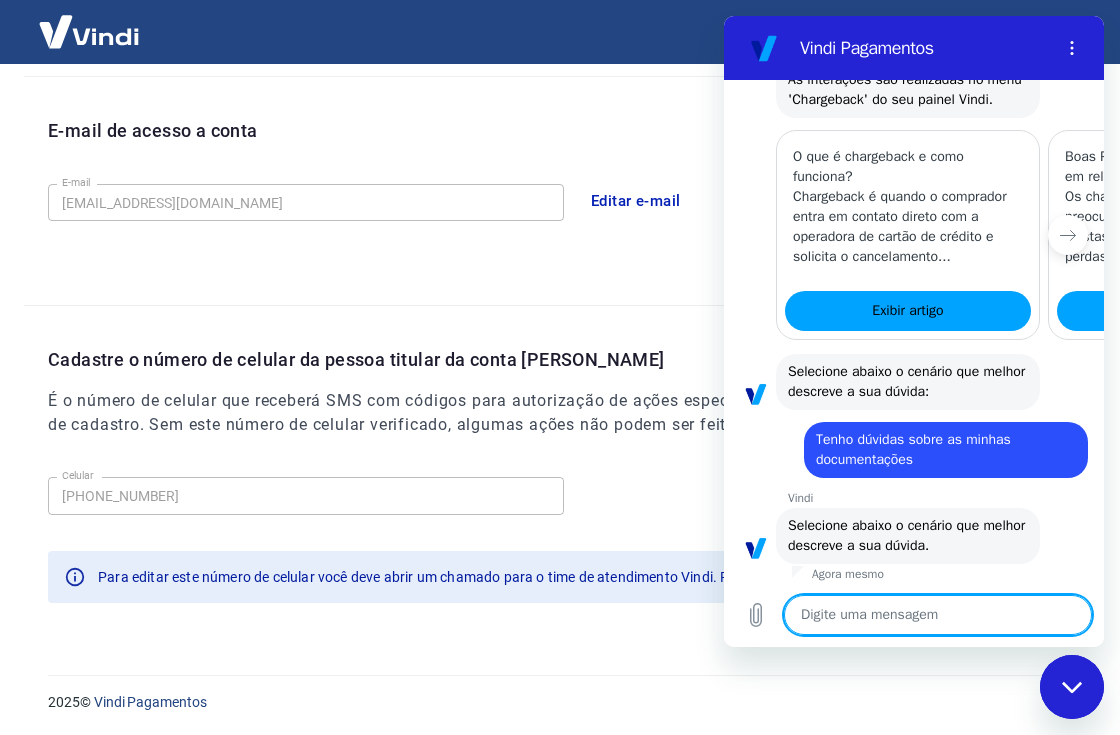 scroll, scrollTop: 800, scrollLeft: 0, axis: vertical 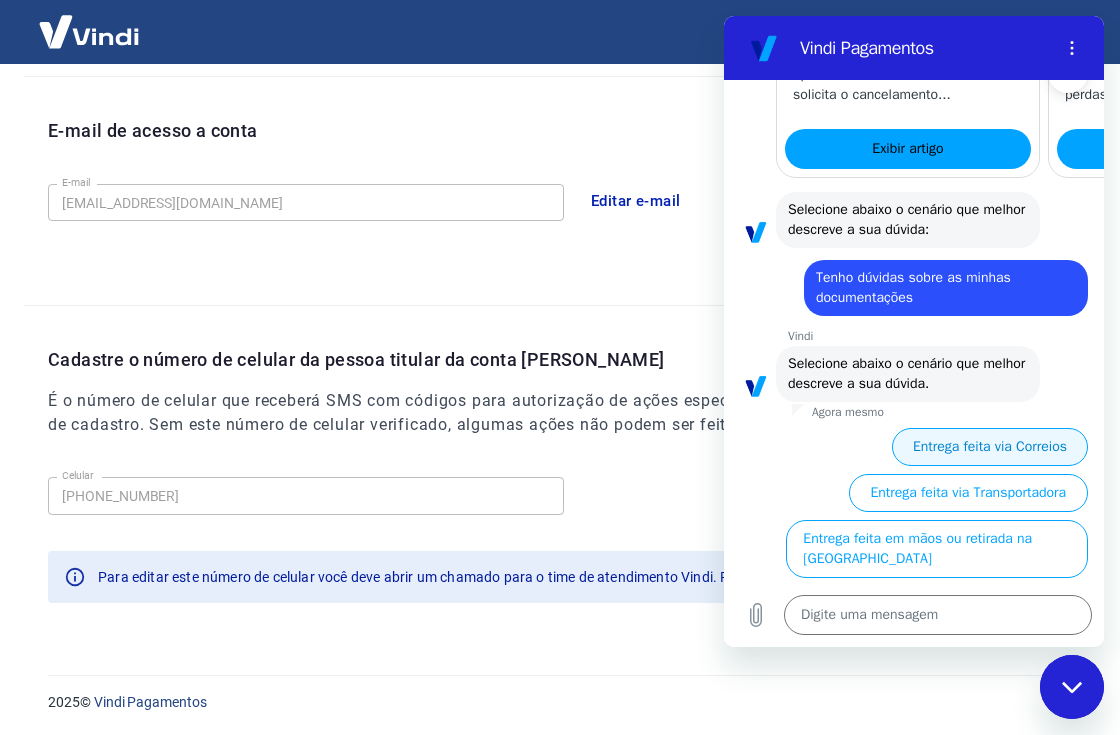 click on "Entrega feita via Correios" at bounding box center (990, 447) 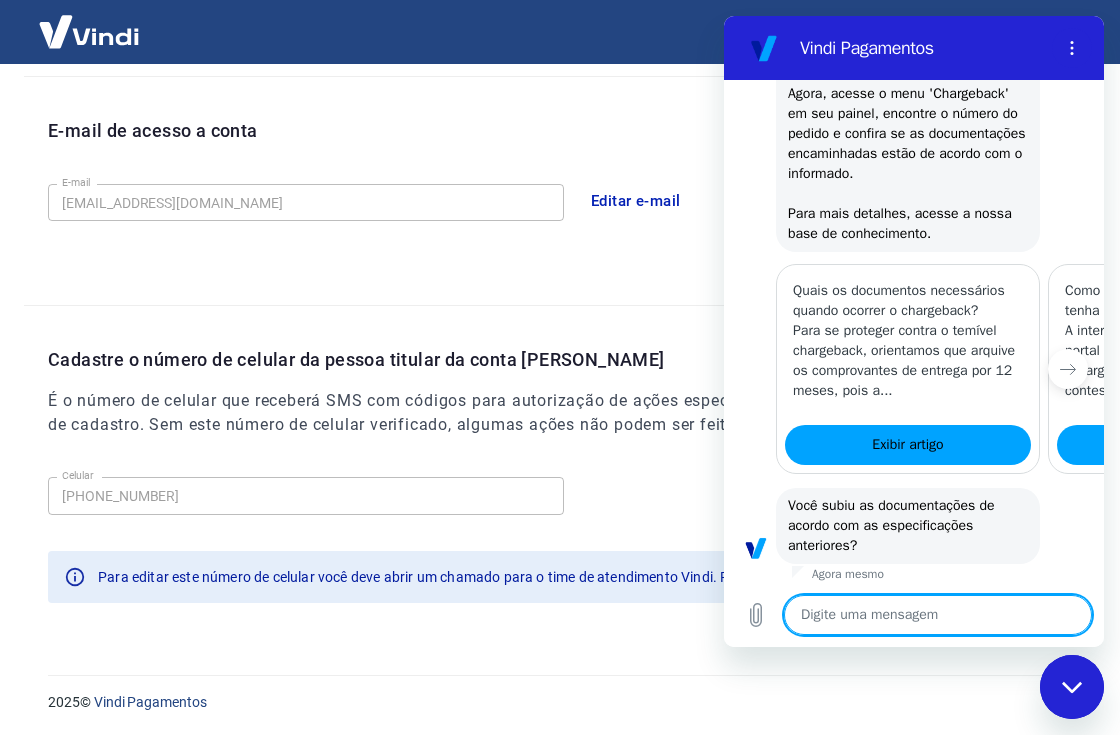 scroll, scrollTop: 1753, scrollLeft: 0, axis: vertical 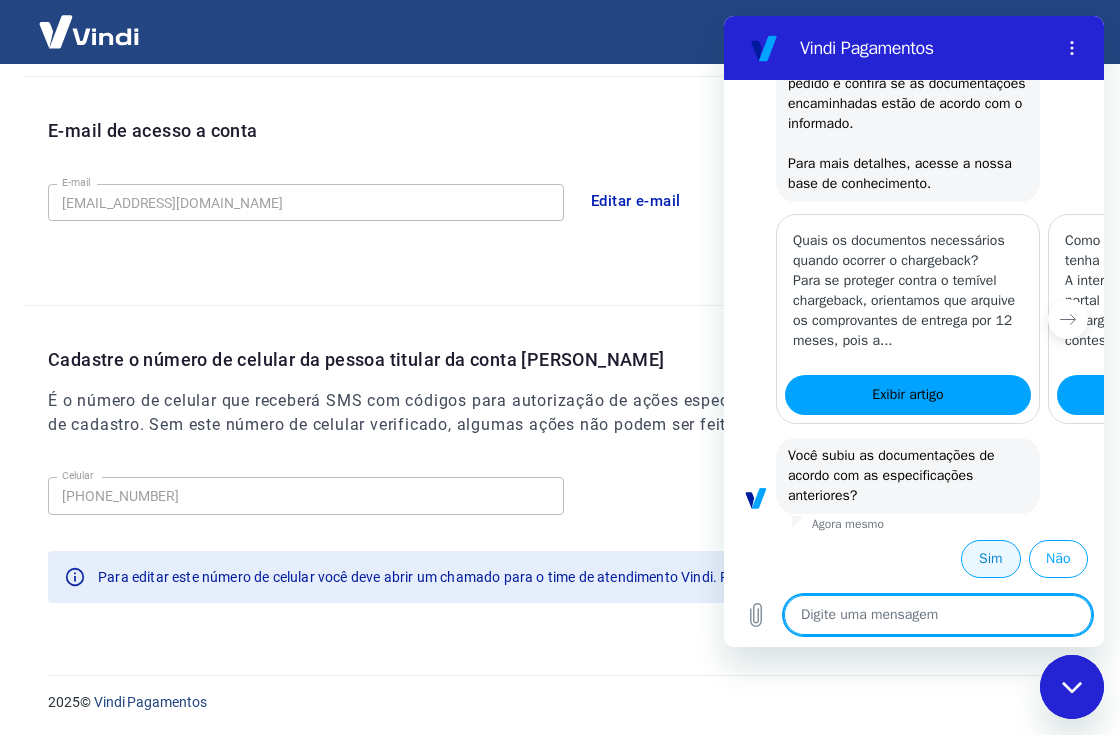 click on "Sim" at bounding box center [990, 559] 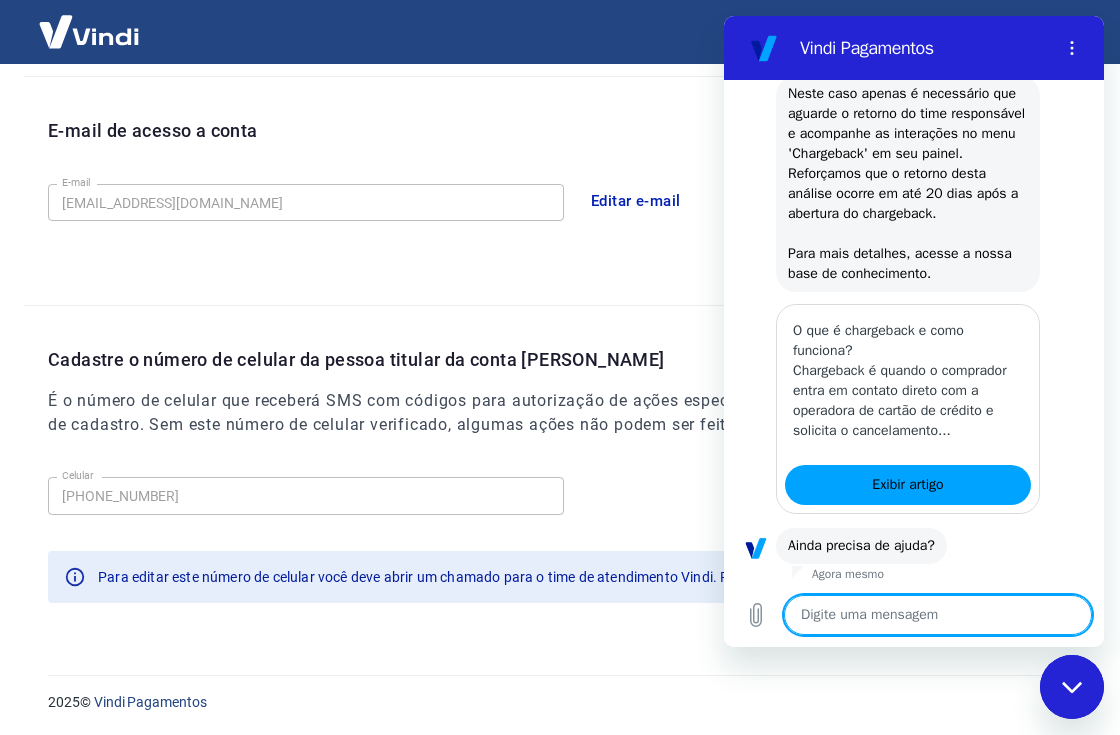 scroll, scrollTop: 2360, scrollLeft: 0, axis: vertical 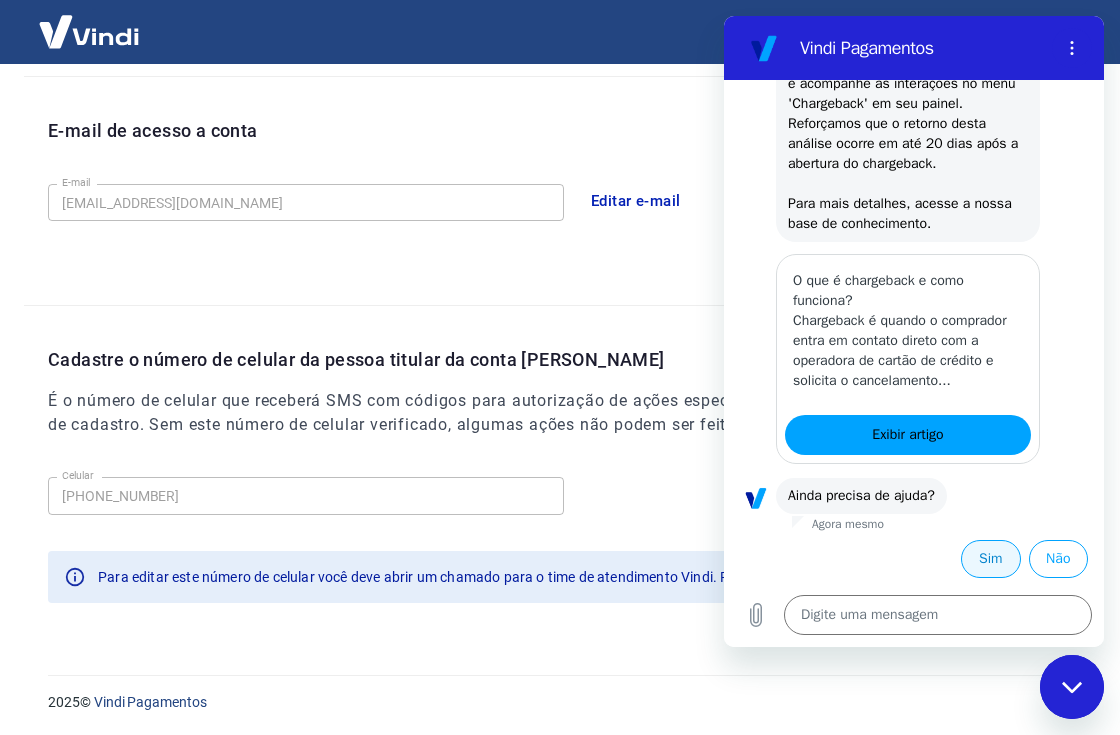 click on "Sim" at bounding box center (990, 559) 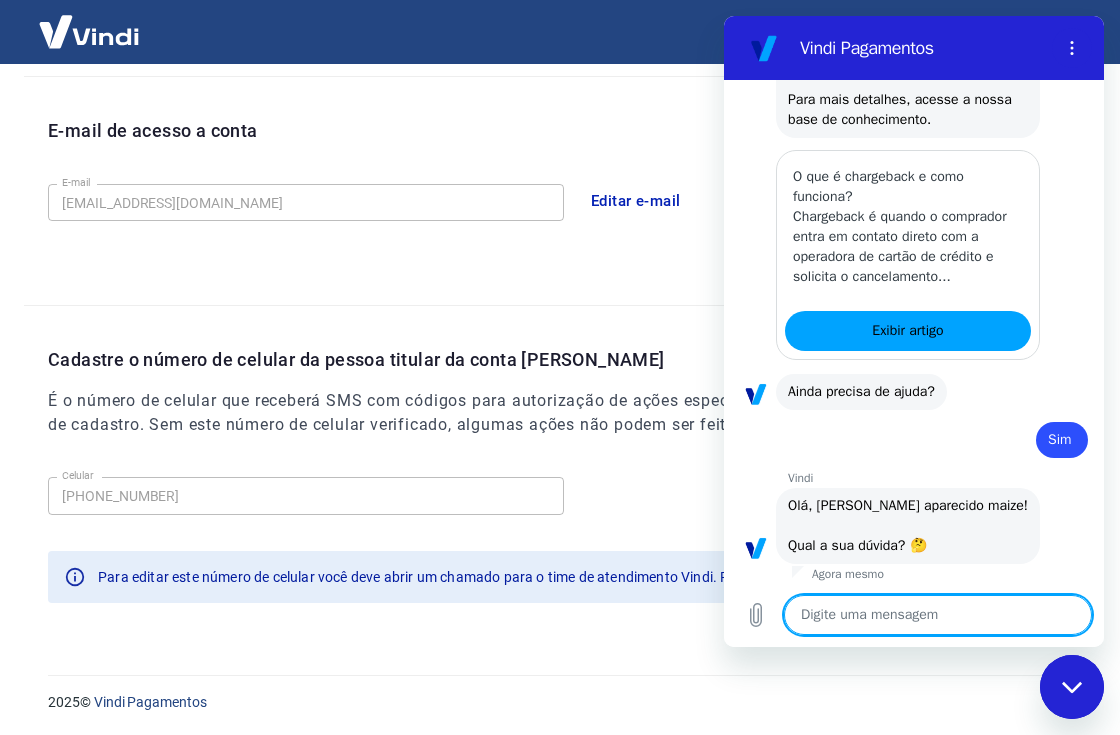 scroll, scrollTop: 2836, scrollLeft: 0, axis: vertical 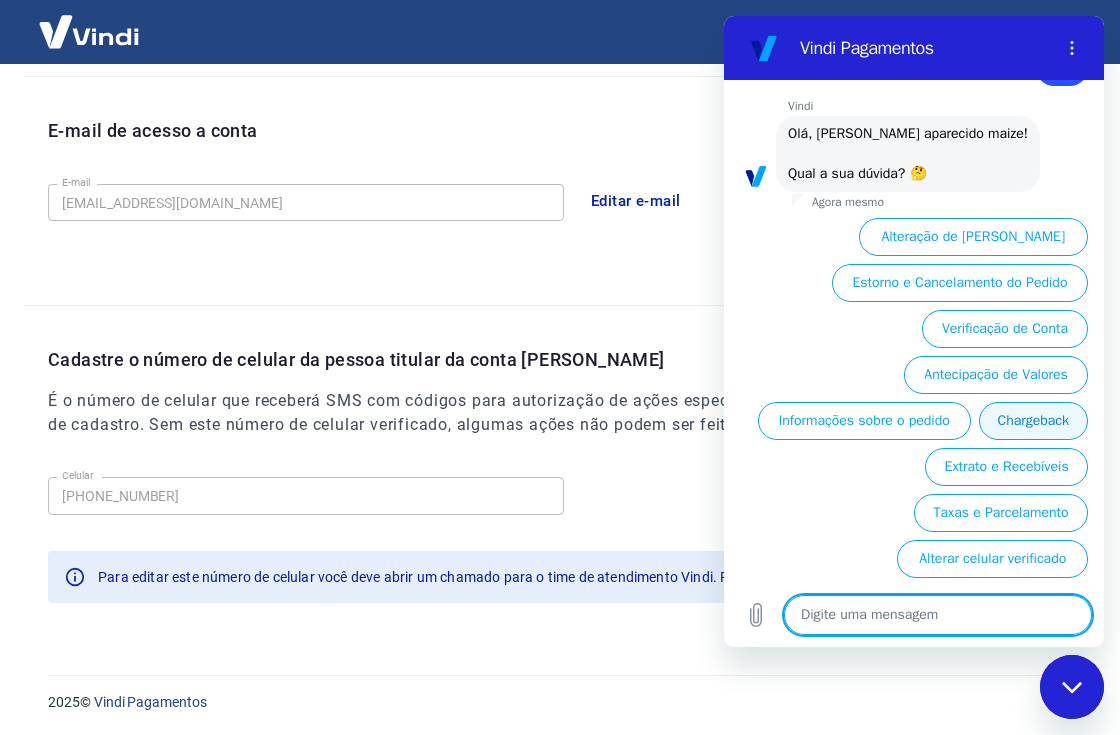 click on "Chargeback" at bounding box center [1033, 421] 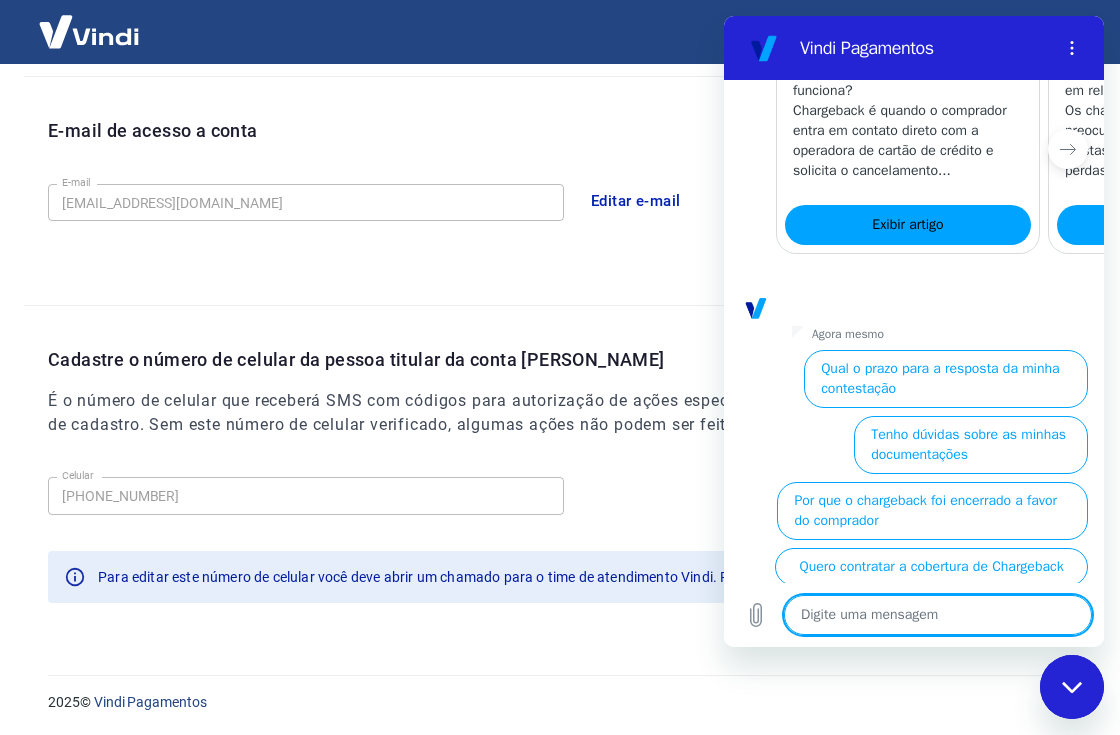 scroll, scrollTop: 3518, scrollLeft: 0, axis: vertical 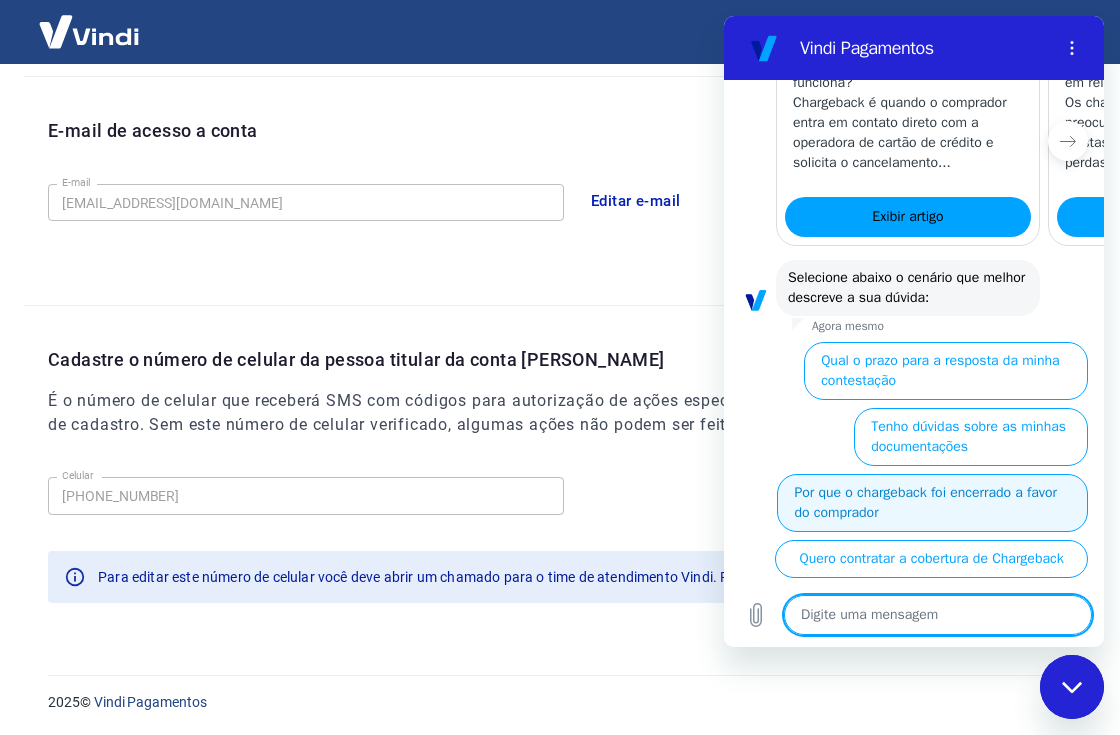 click on "Por que o chargeback foi encerrado a favor do comprador" at bounding box center [932, 503] 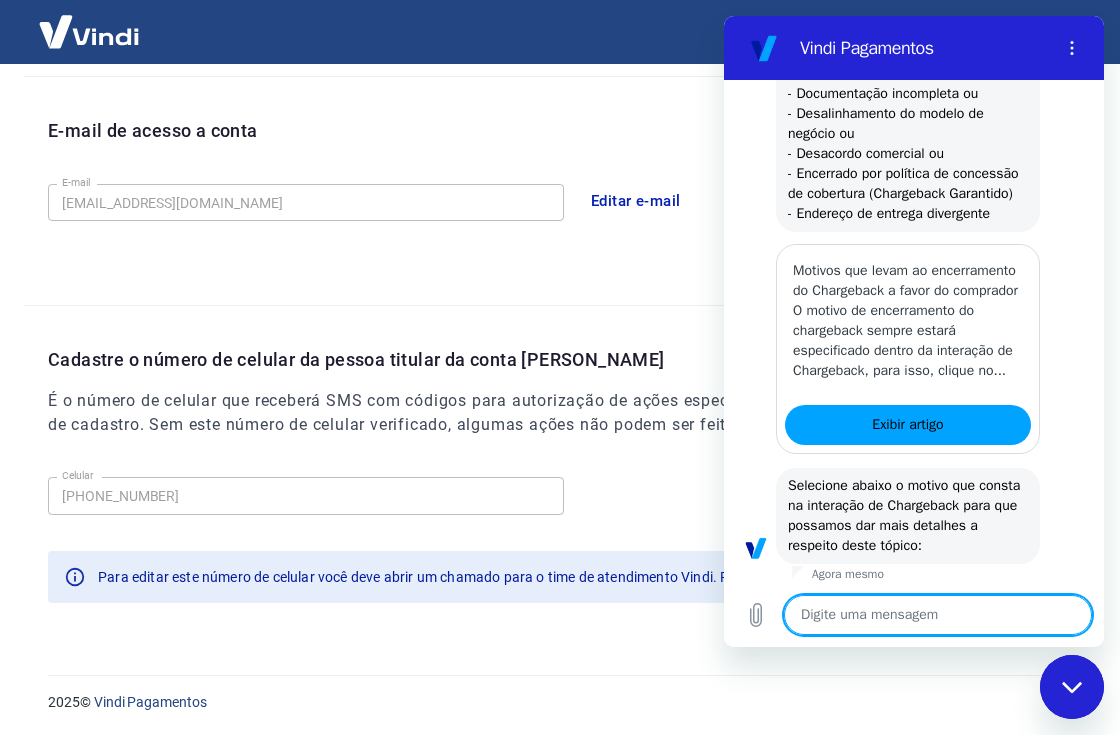 scroll, scrollTop: 4551, scrollLeft: 0, axis: vertical 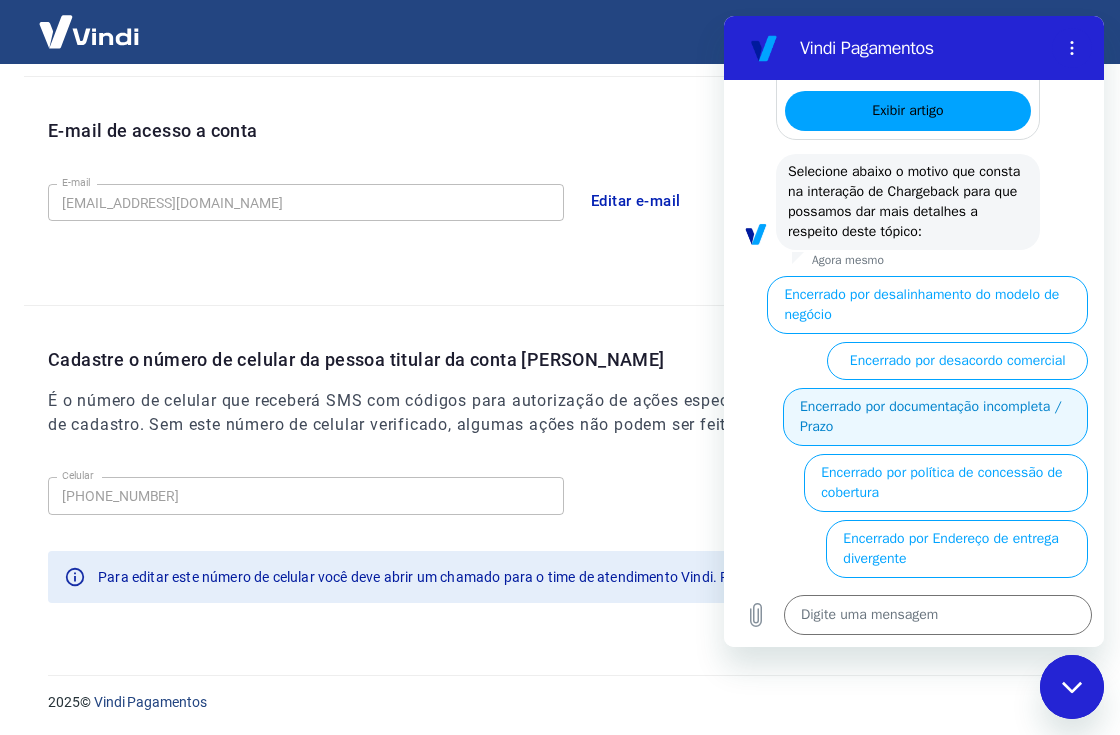 click on "Encerrado por documentação incompleta / Prazo" at bounding box center [935, 417] 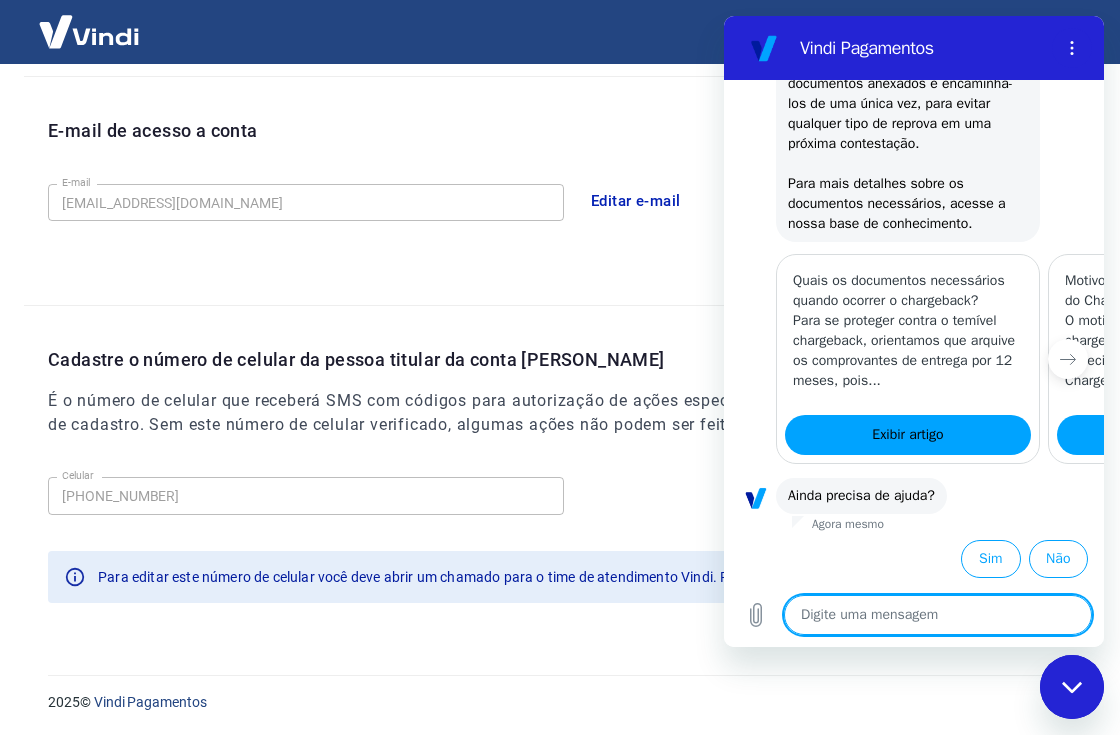 scroll, scrollTop: 5112, scrollLeft: 0, axis: vertical 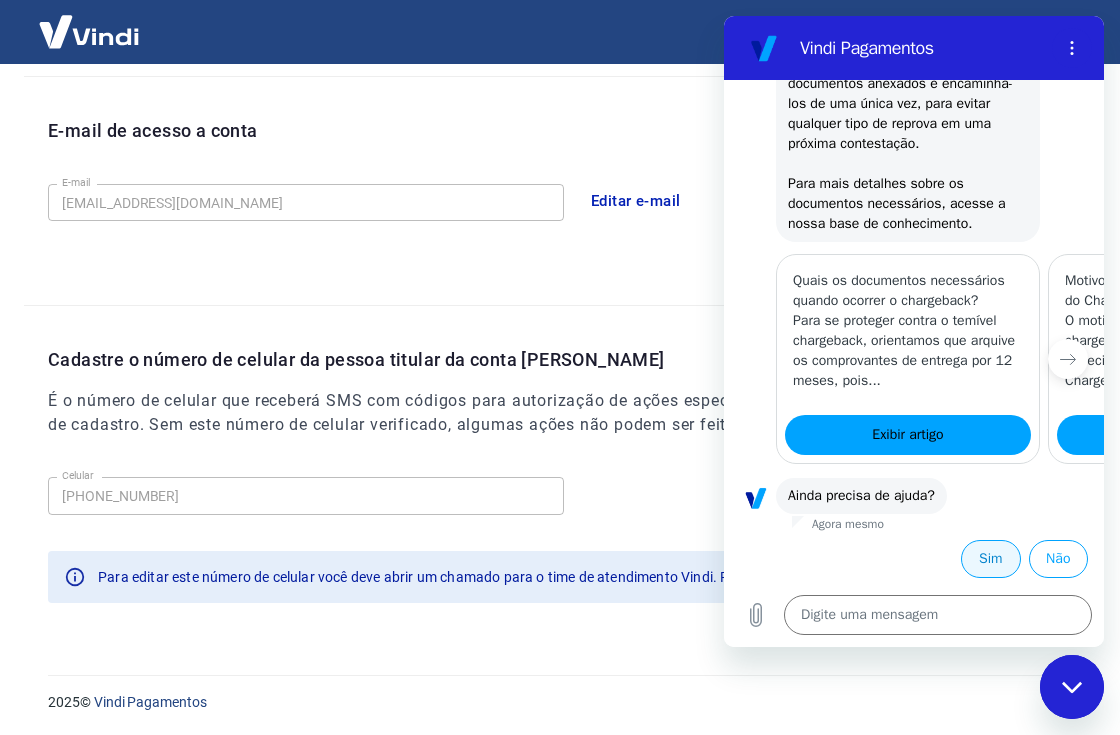 click on "Sim" at bounding box center [990, 559] 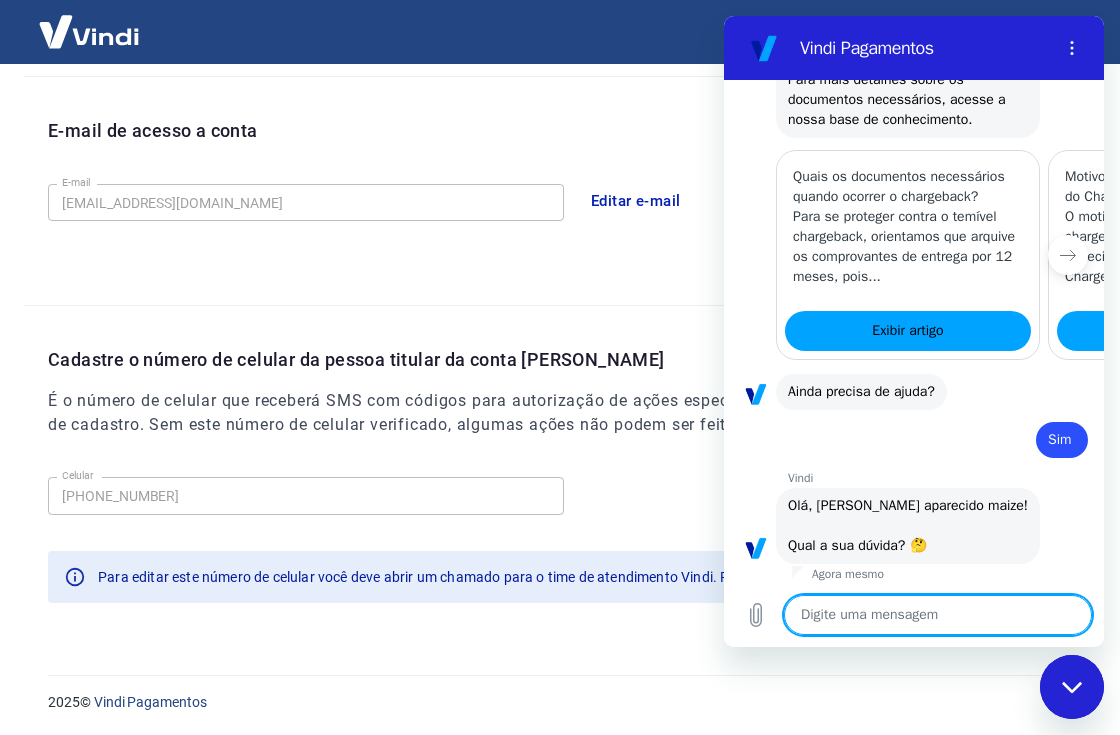 scroll, scrollTop: 5588, scrollLeft: 0, axis: vertical 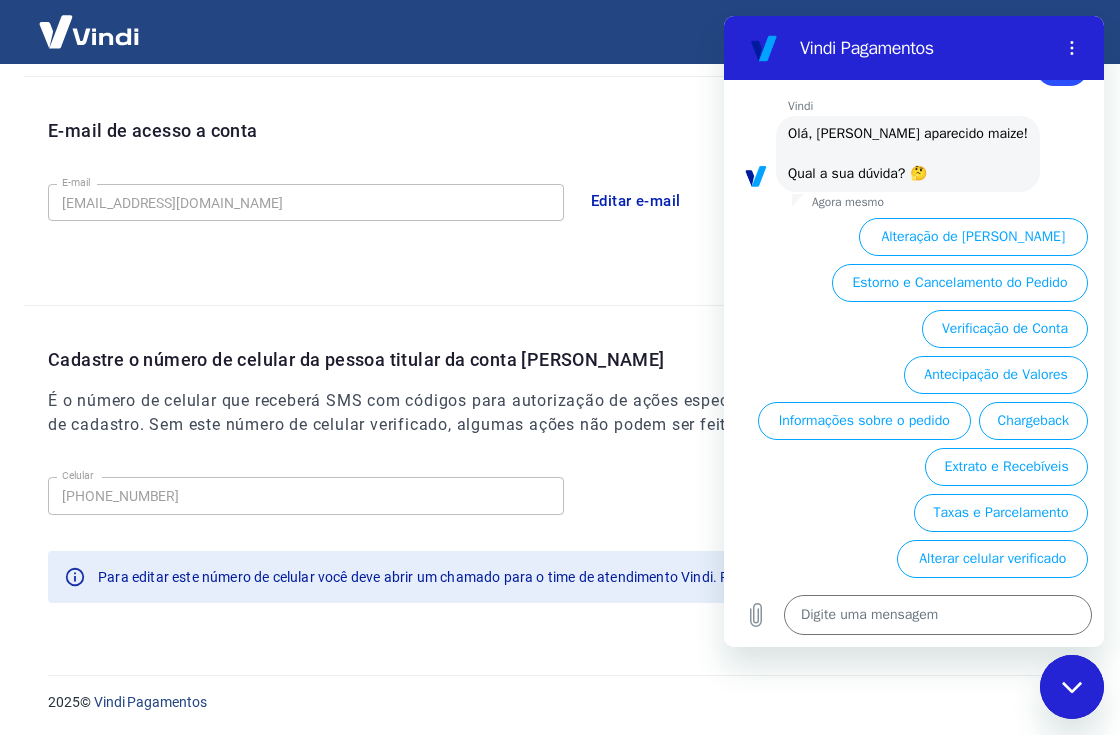 click at bounding box center (89, 31) 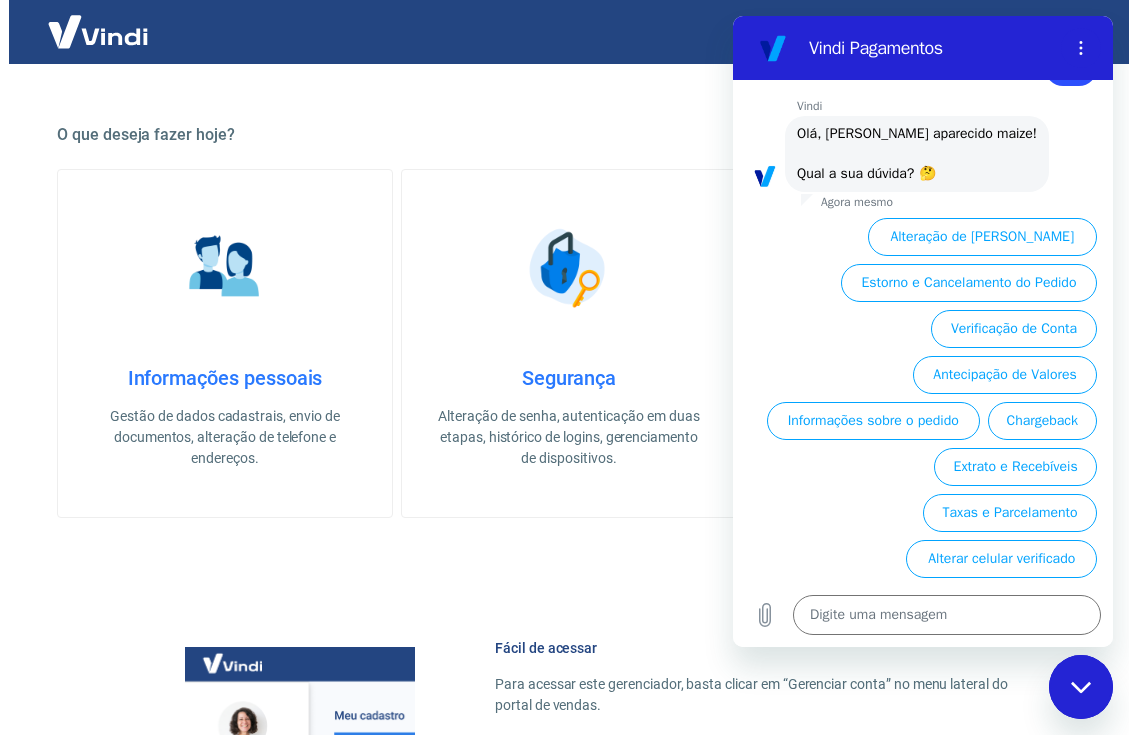 scroll, scrollTop: 1071, scrollLeft: 0, axis: vertical 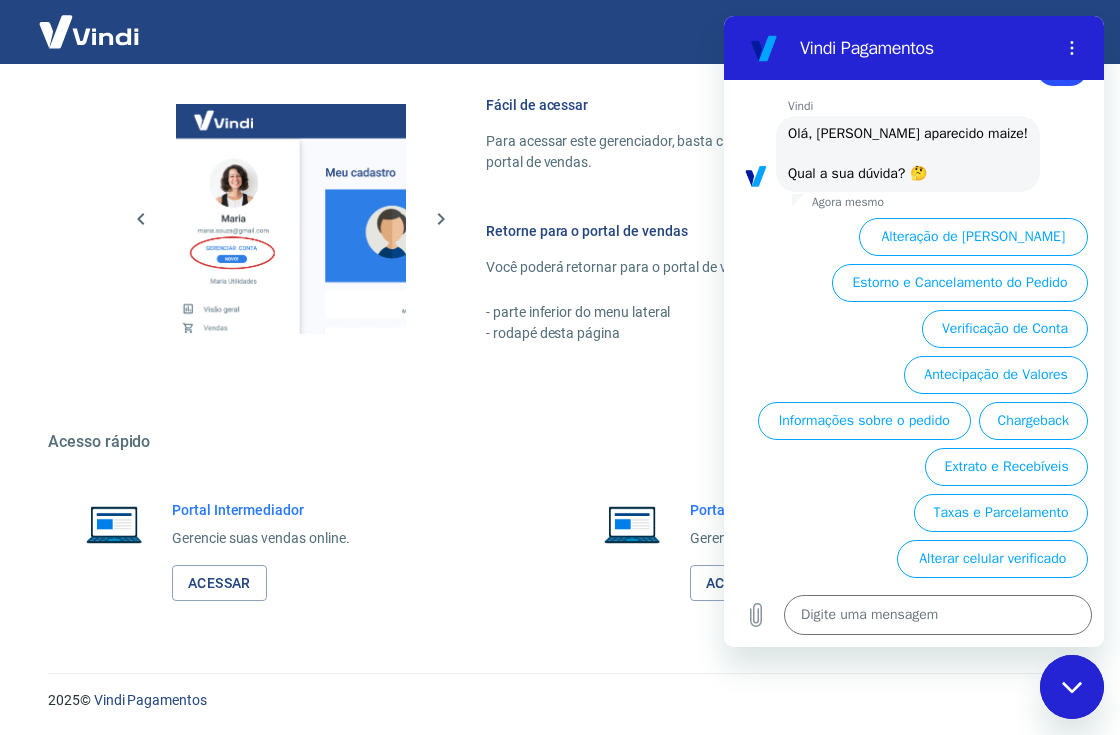click 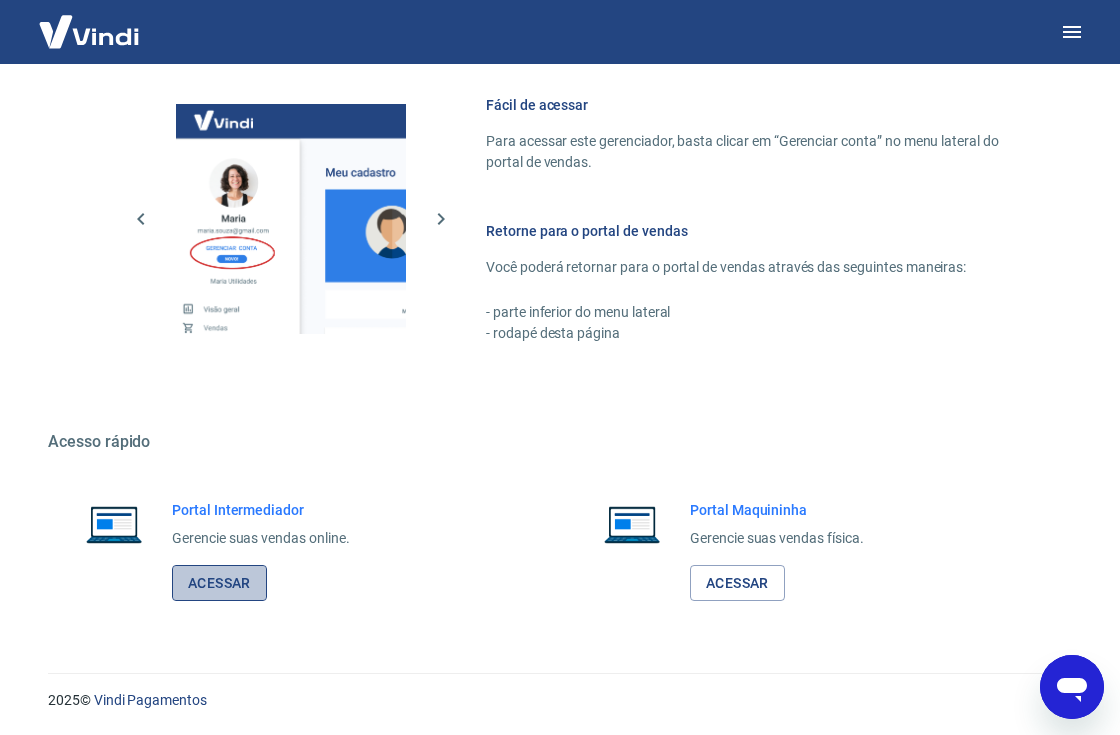 click on "Acessar" at bounding box center (219, 583) 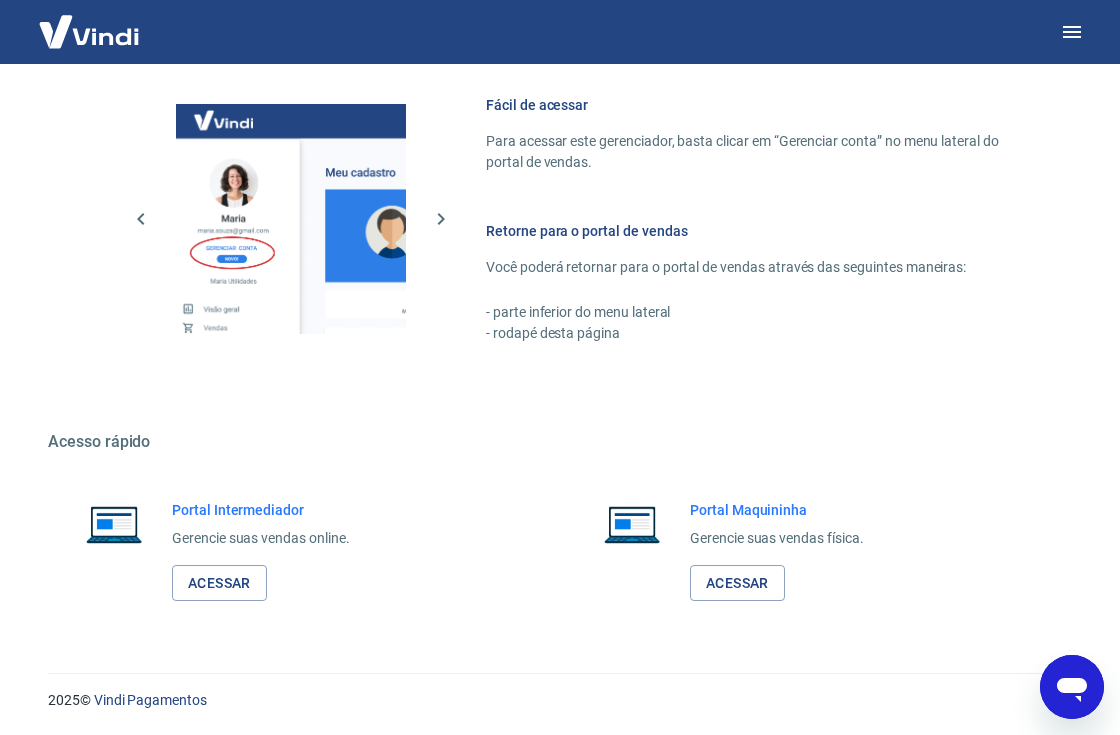 click at bounding box center (560, 32) 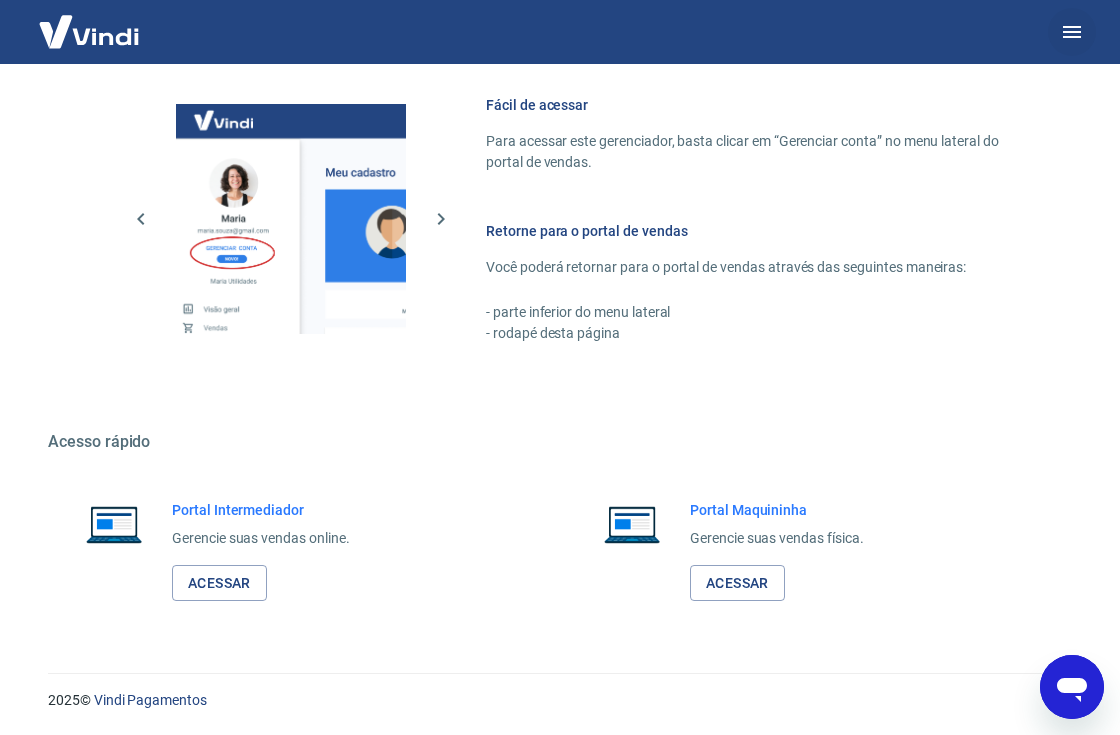 click 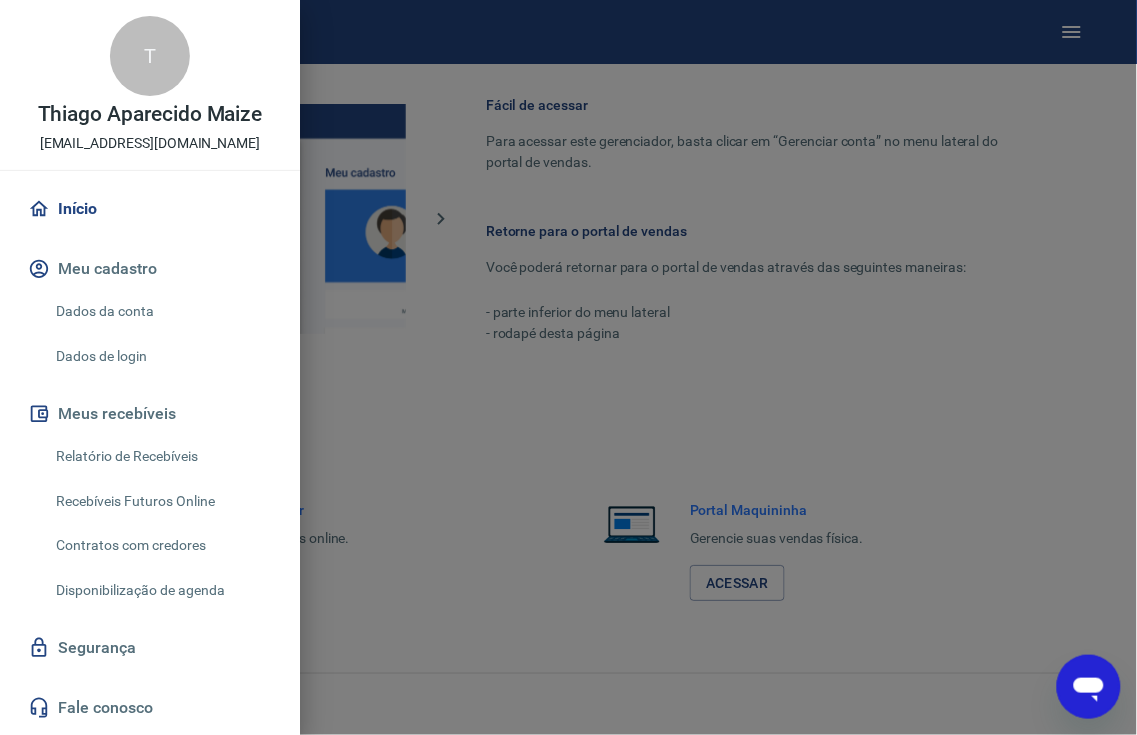 scroll, scrollTop: 54, scrollLeft: 0, axis: vertical 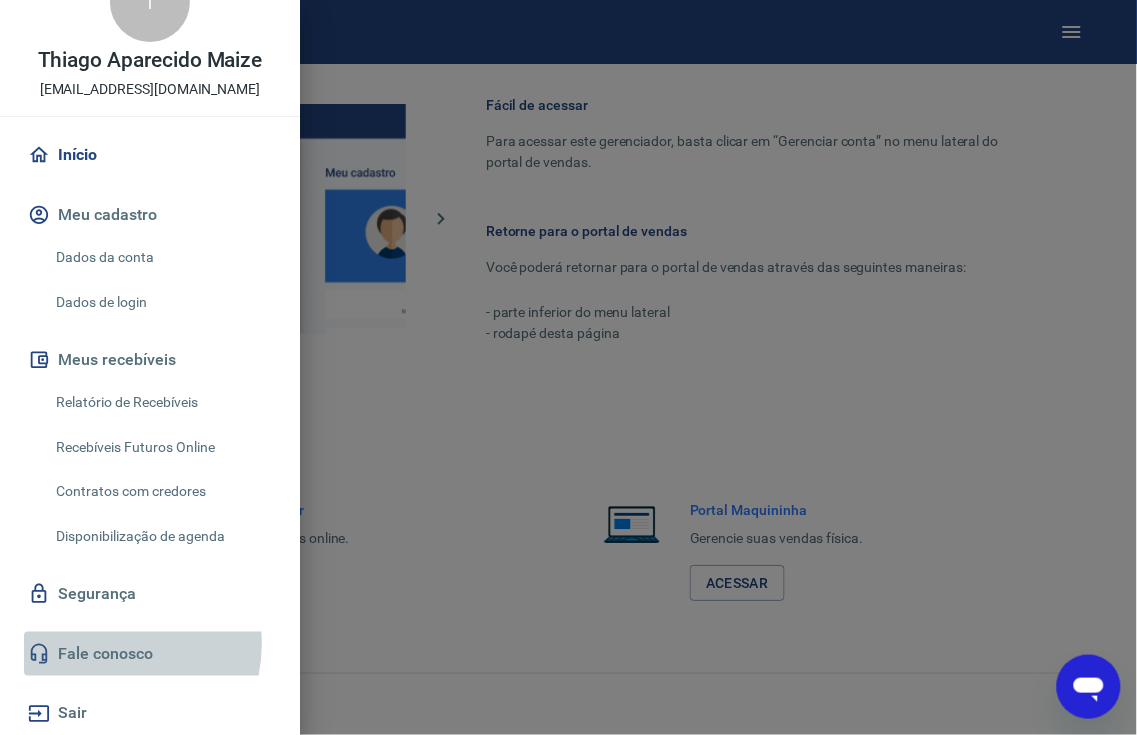 click on "Fale conosco" at bounding box center (150, 654) 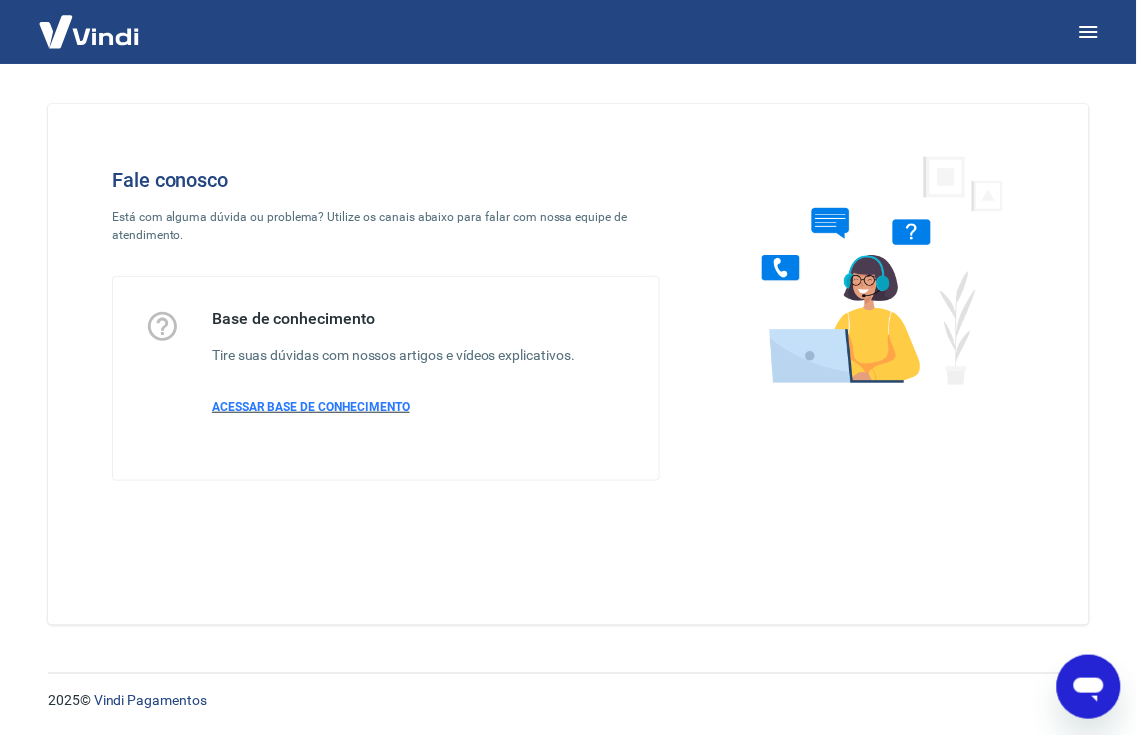 click on "ACESSAR BASE DE CONHECIMENTO" at bounding box center [311, 407] 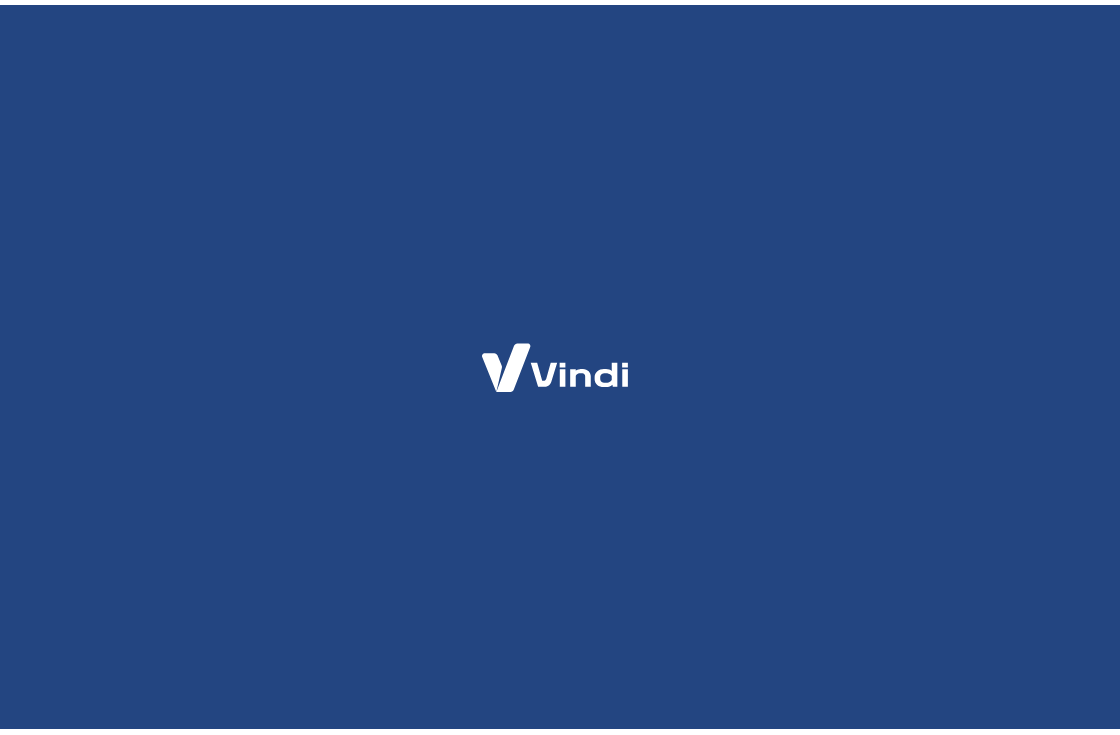 scroll, scrollTop: 0, scrollLeft: 0, axis: both 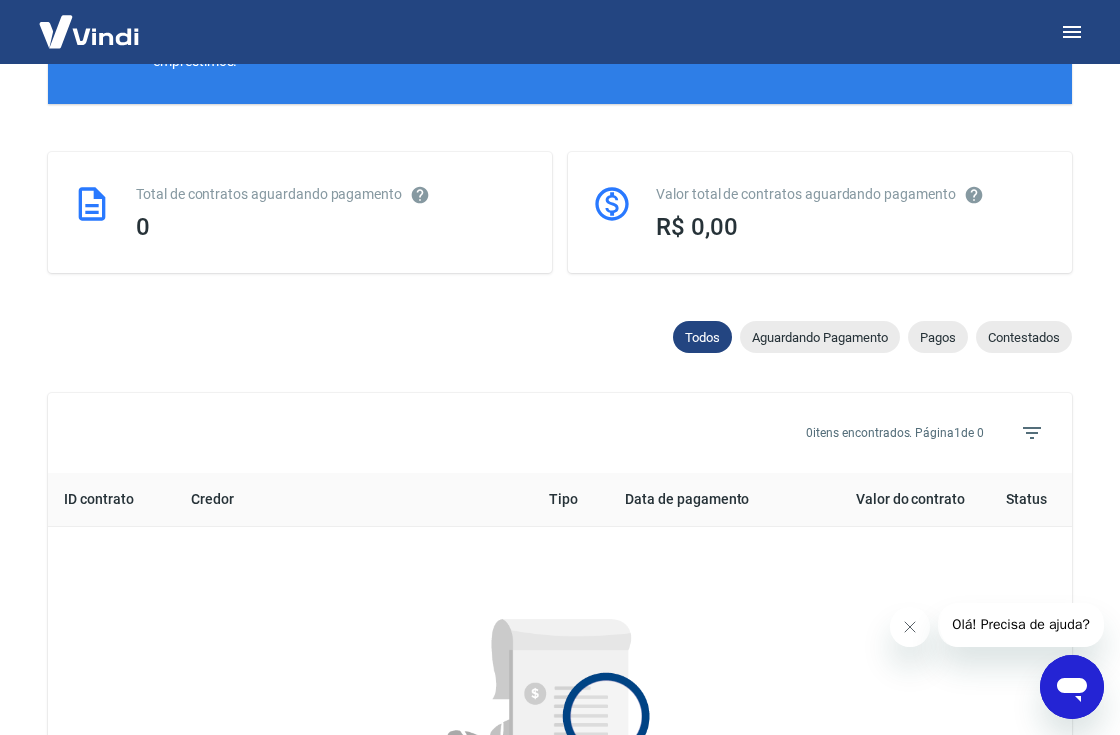 click 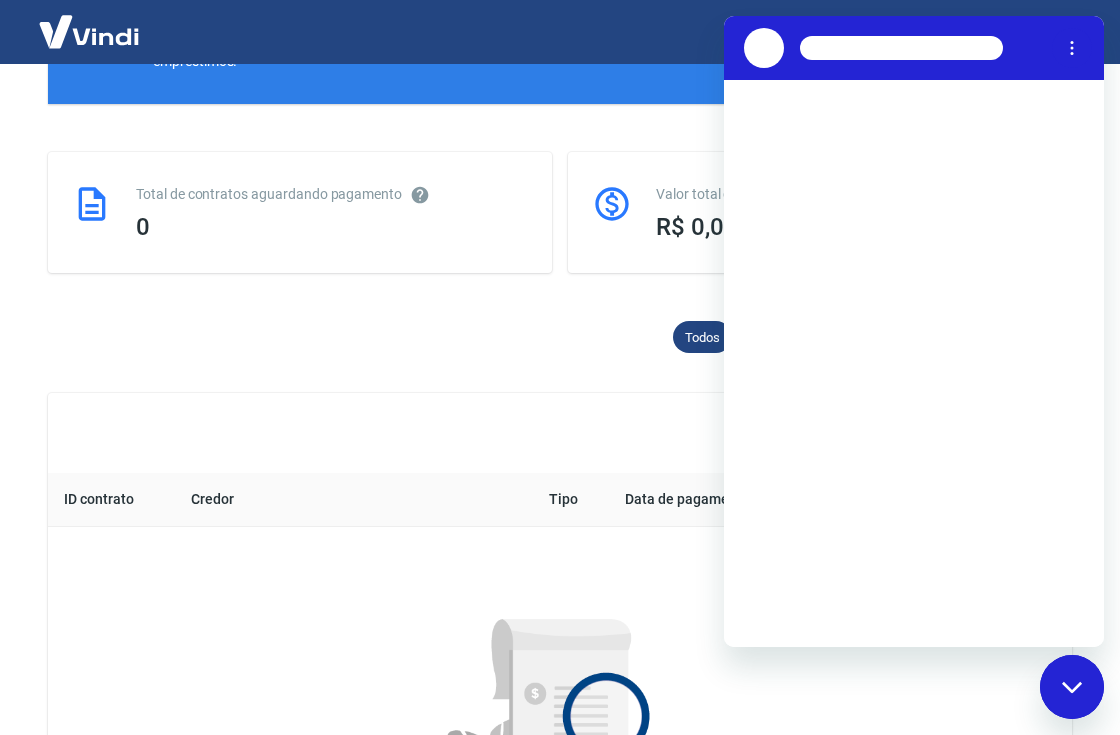 scroll, scrollTop: 0, scrollLeft: 0, axis: both 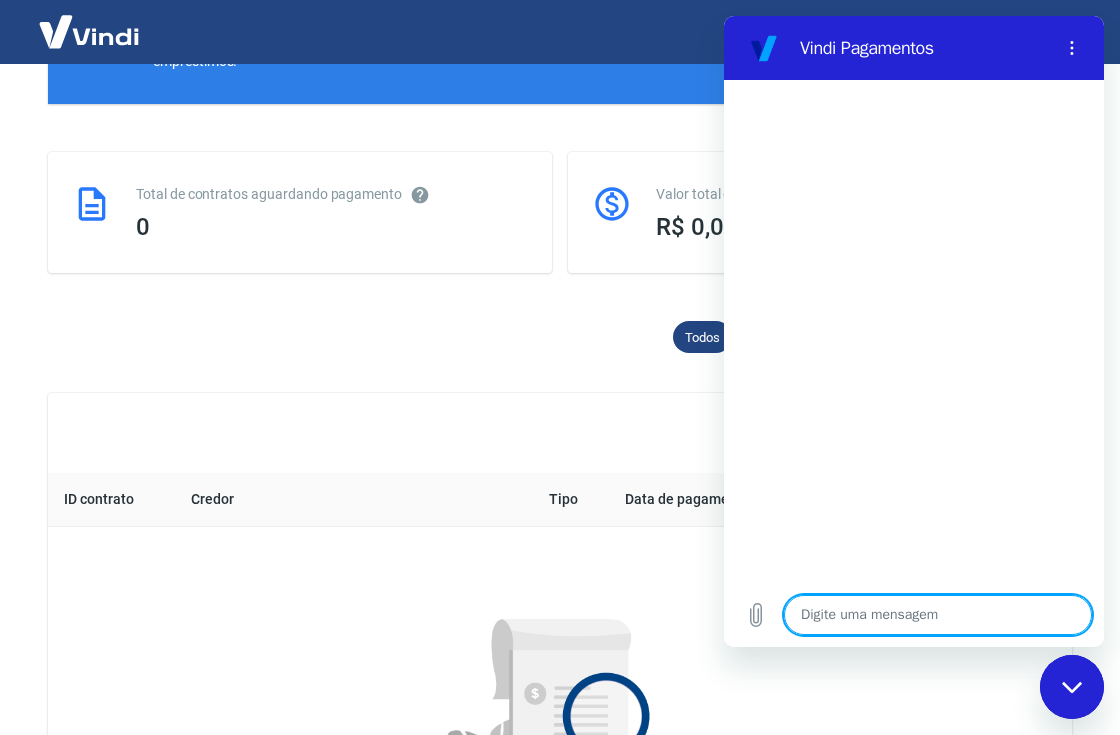 click at bounding box center [938, 615] 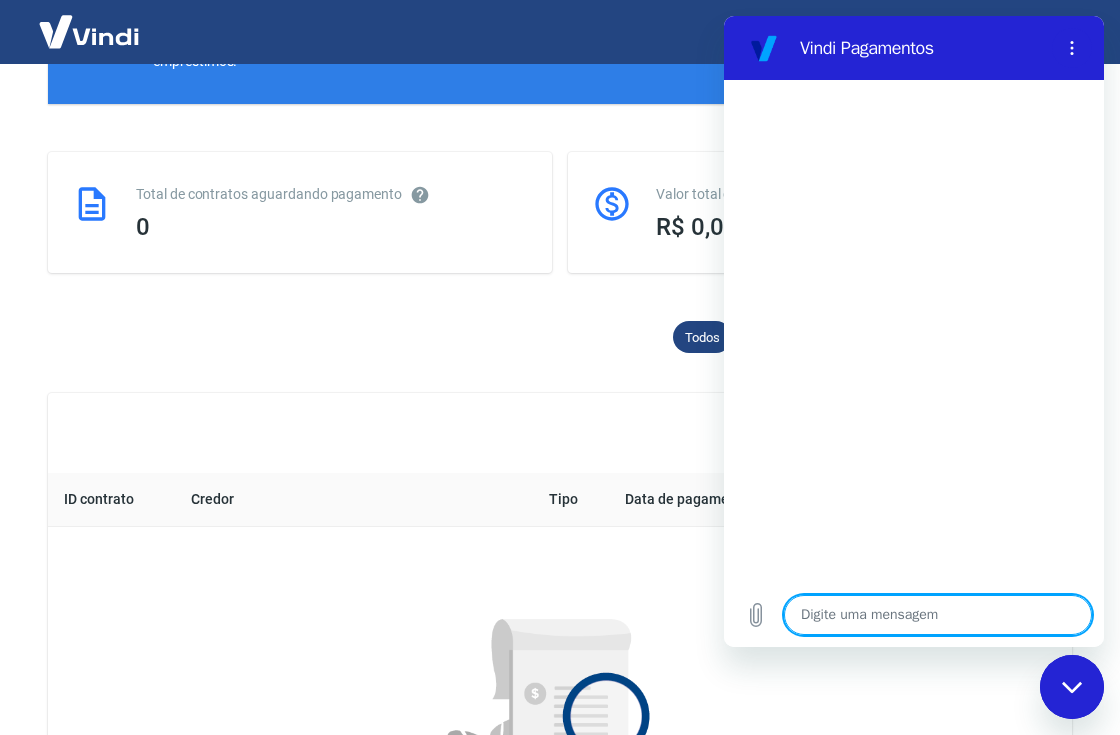 type on "b" 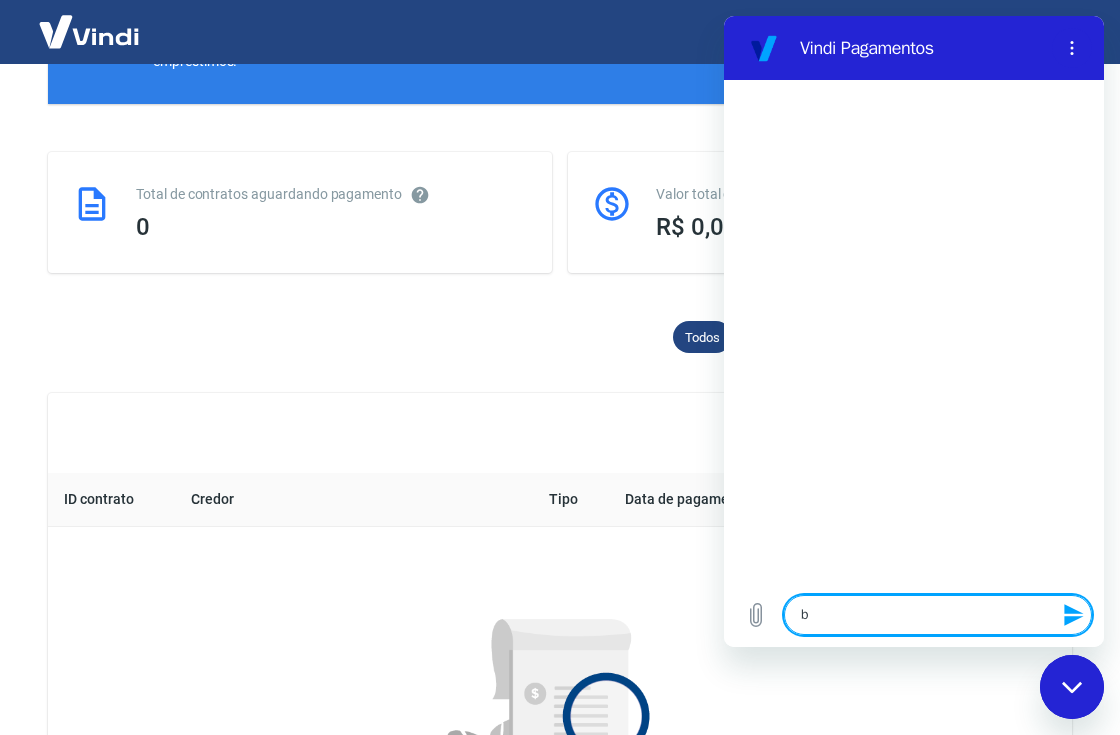 type on "bo" 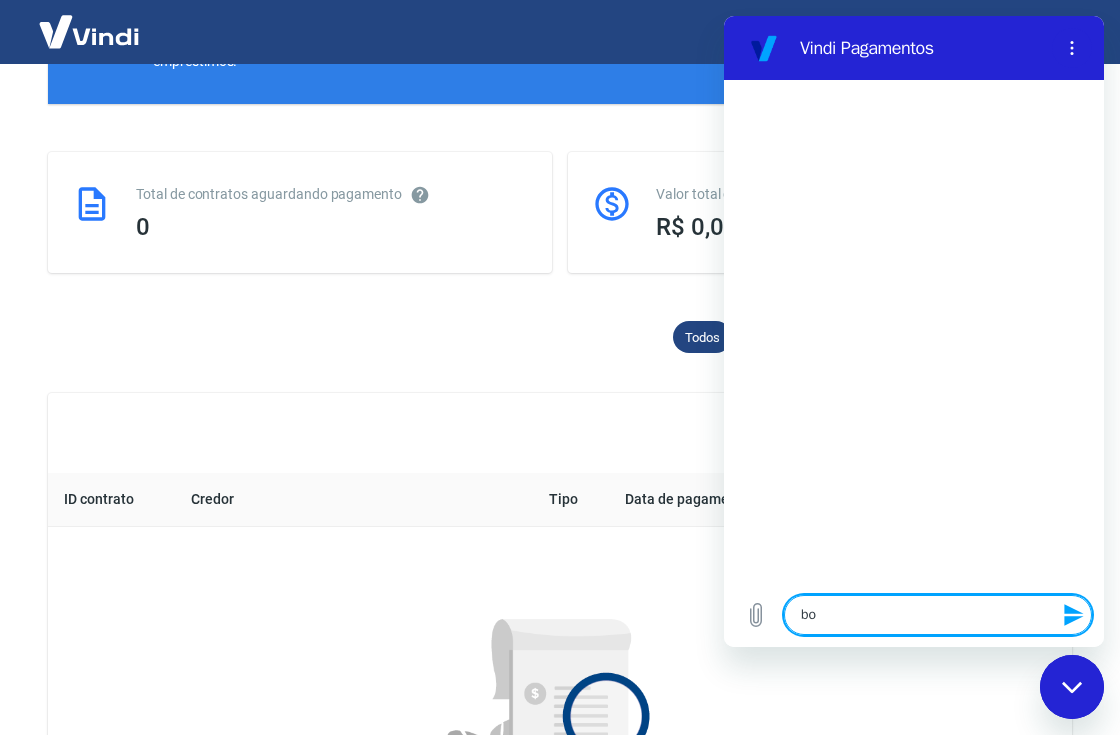 type on "bom" 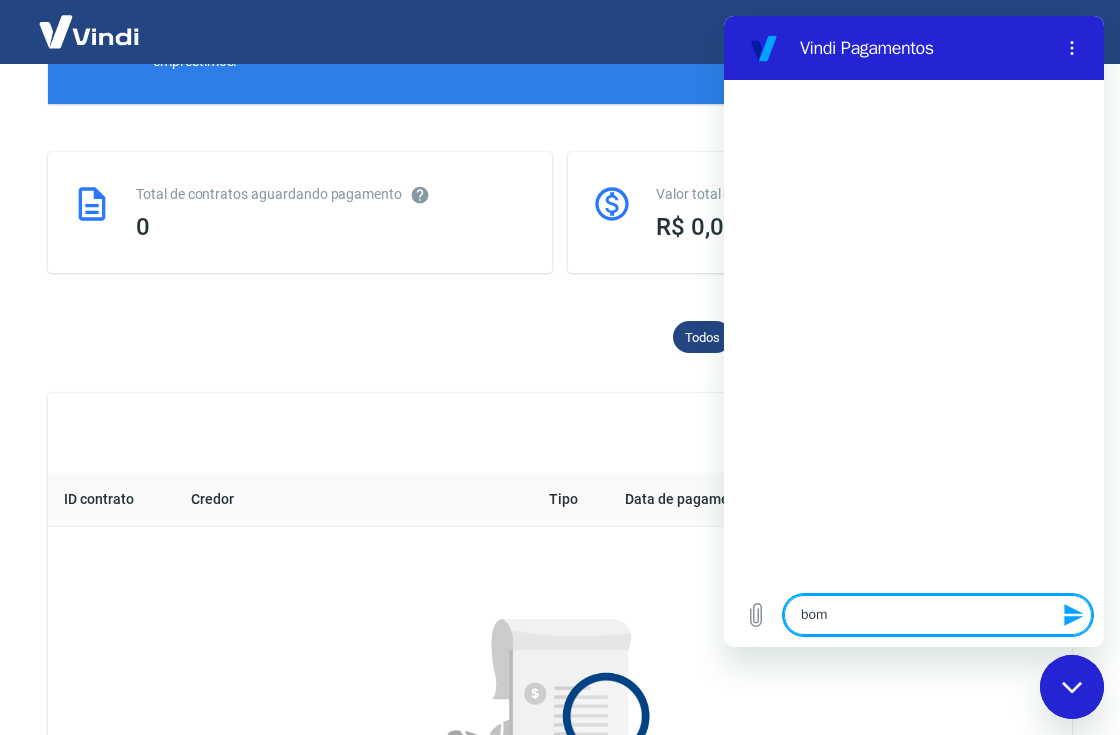type on "bom" 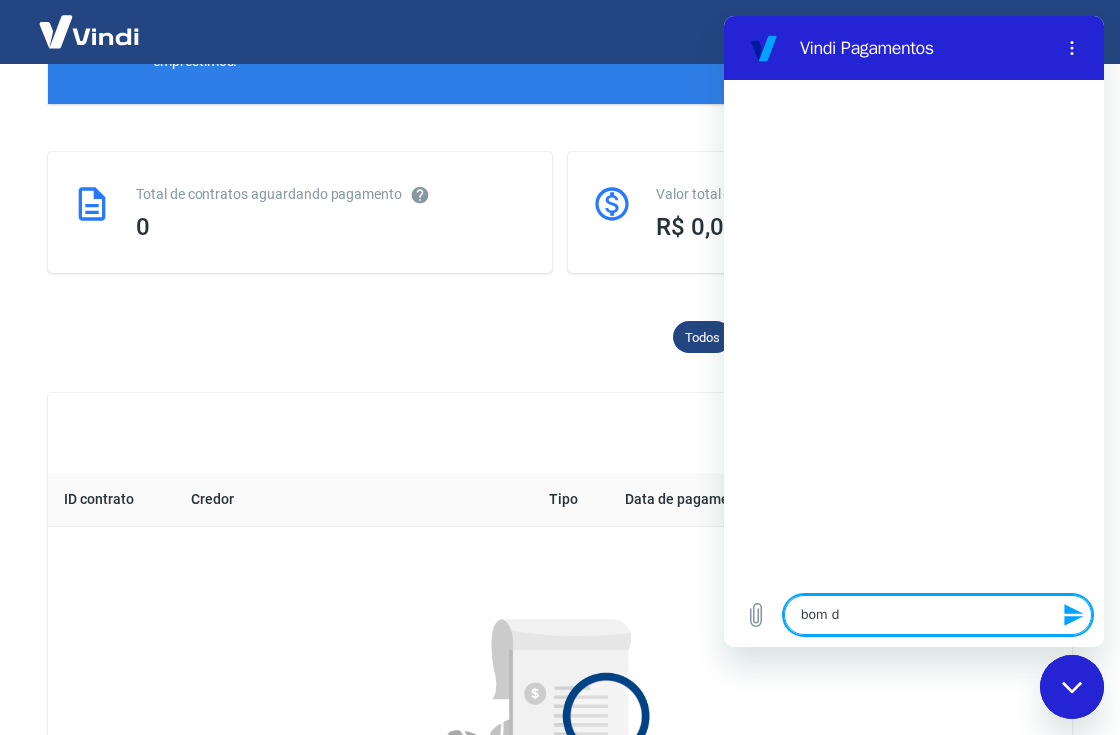 type on "bom di" 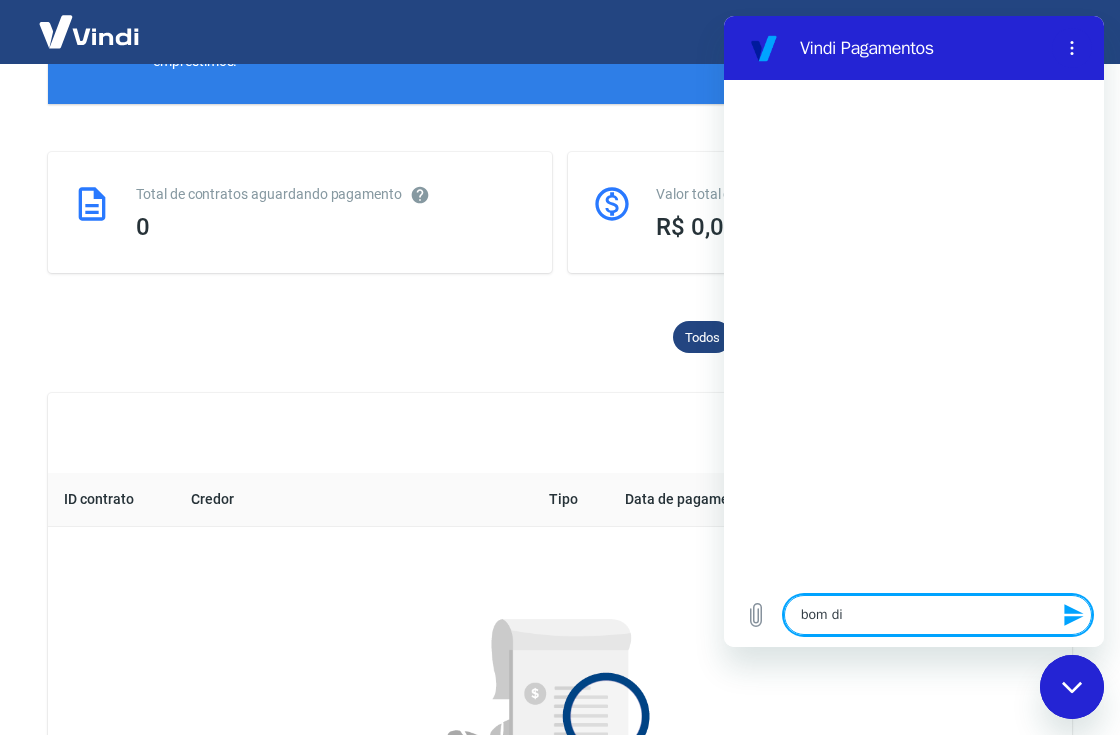 type on "bom dia" 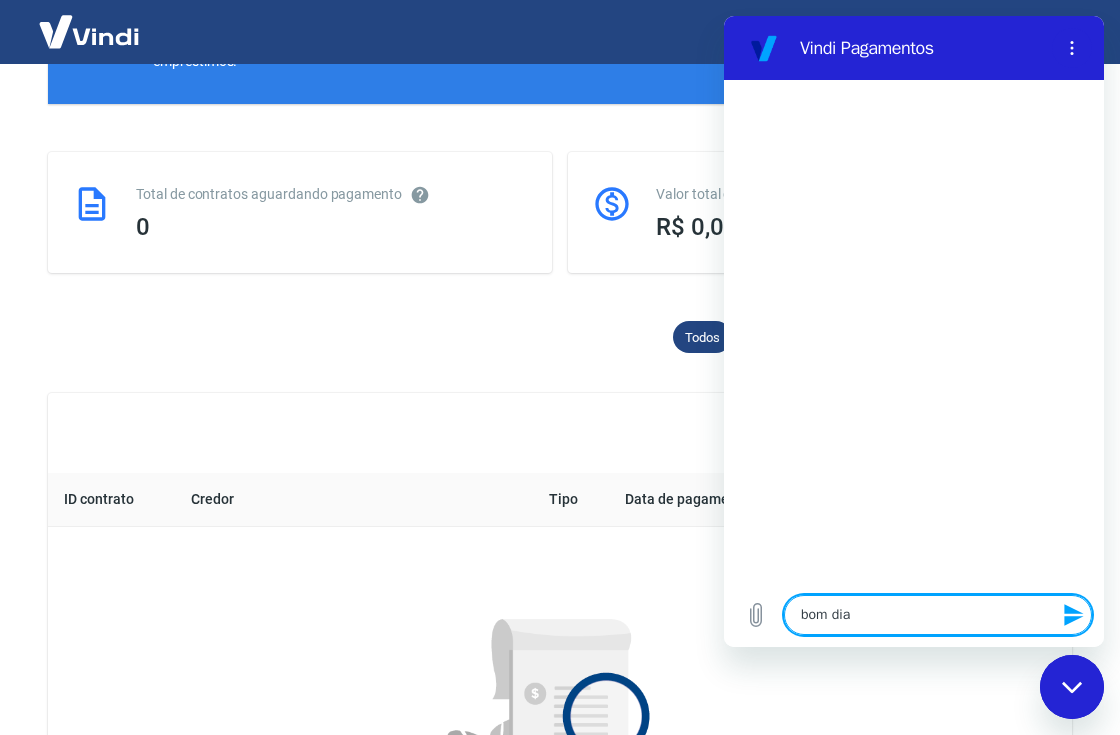 type 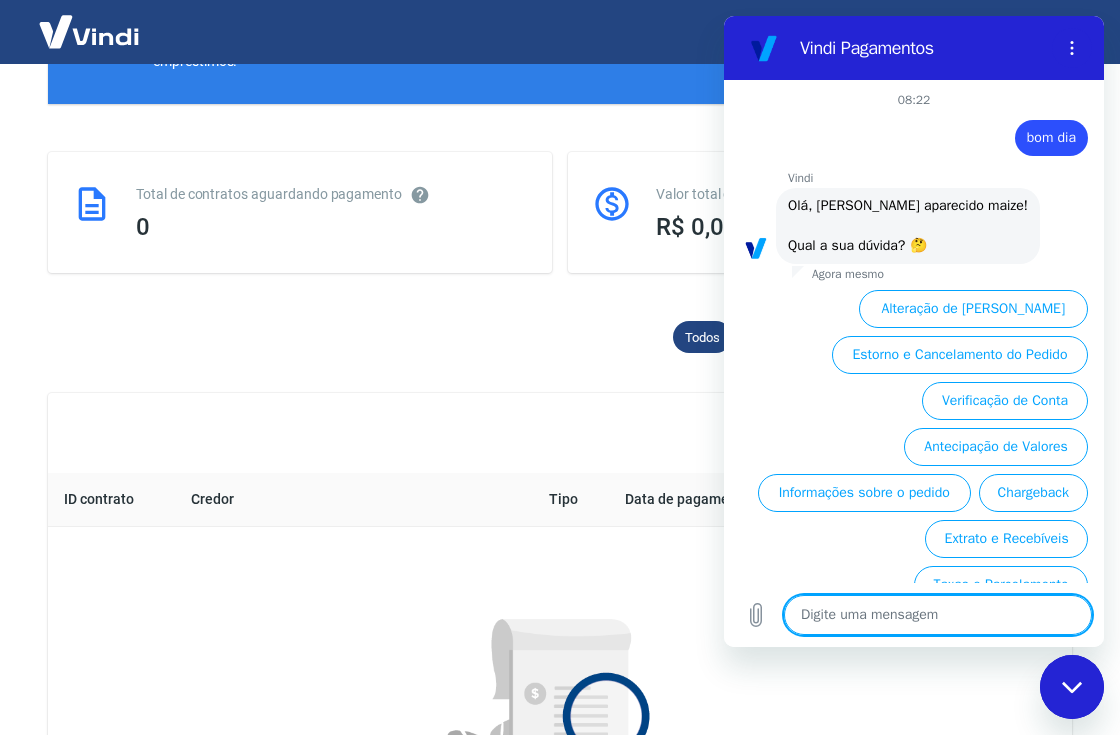 type on "x" 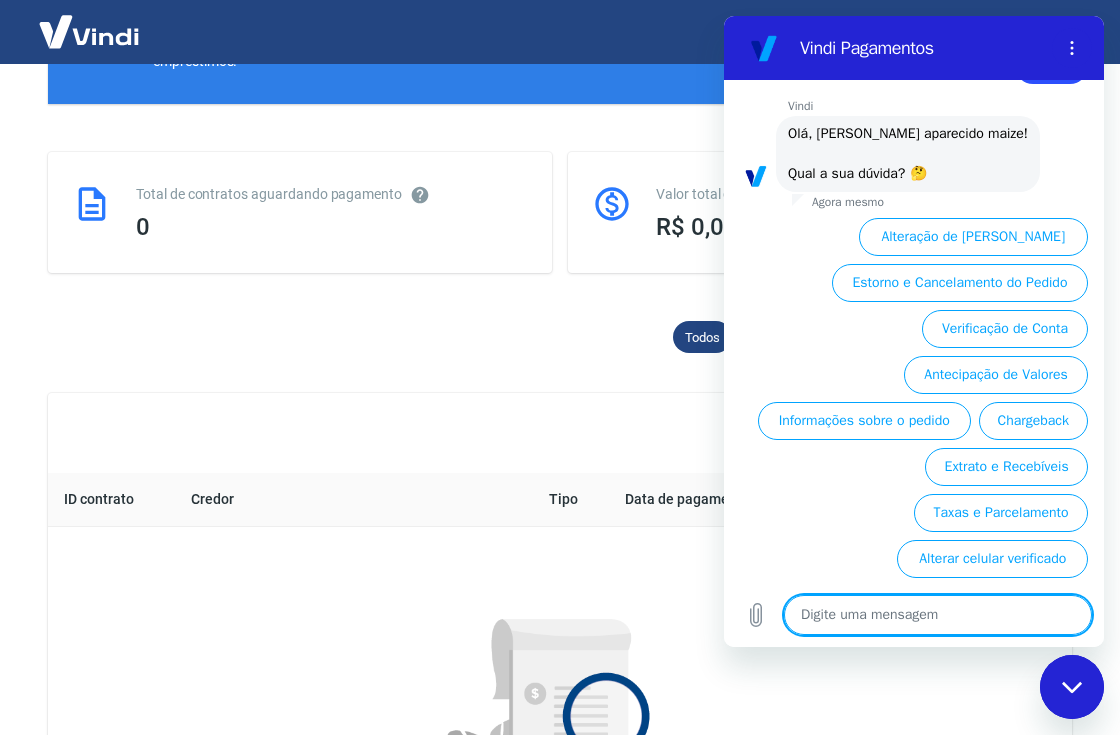 scroll, scrollTop: 71, scrollLeft: 0, axis: vertical 